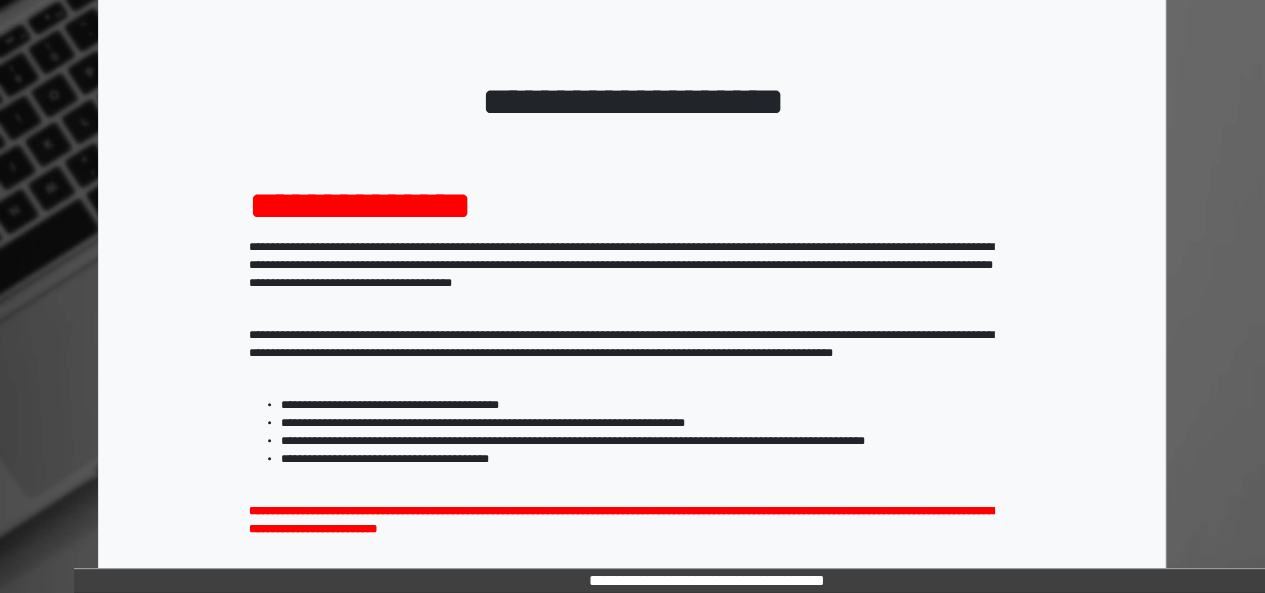 scroll, scrollTop: 74, scrollLeft: 0, axis: vertical 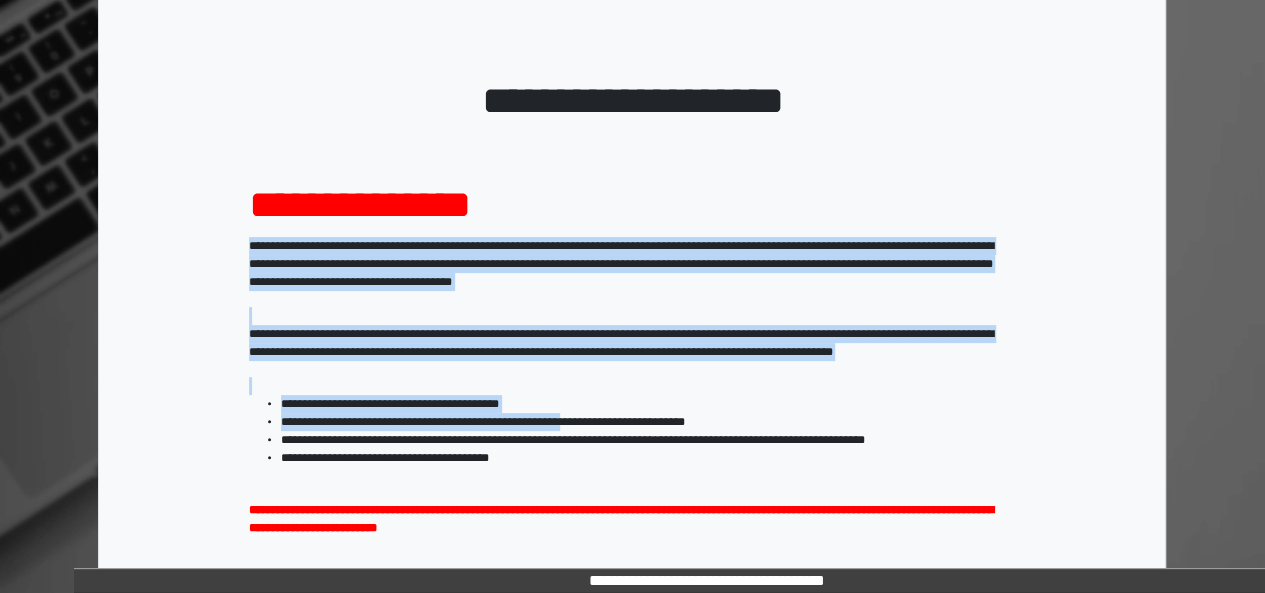 drag, startPoint x: 574, startPoint y: 422, endPoint x: 584, endPoint y: 273, distance: 149.33519 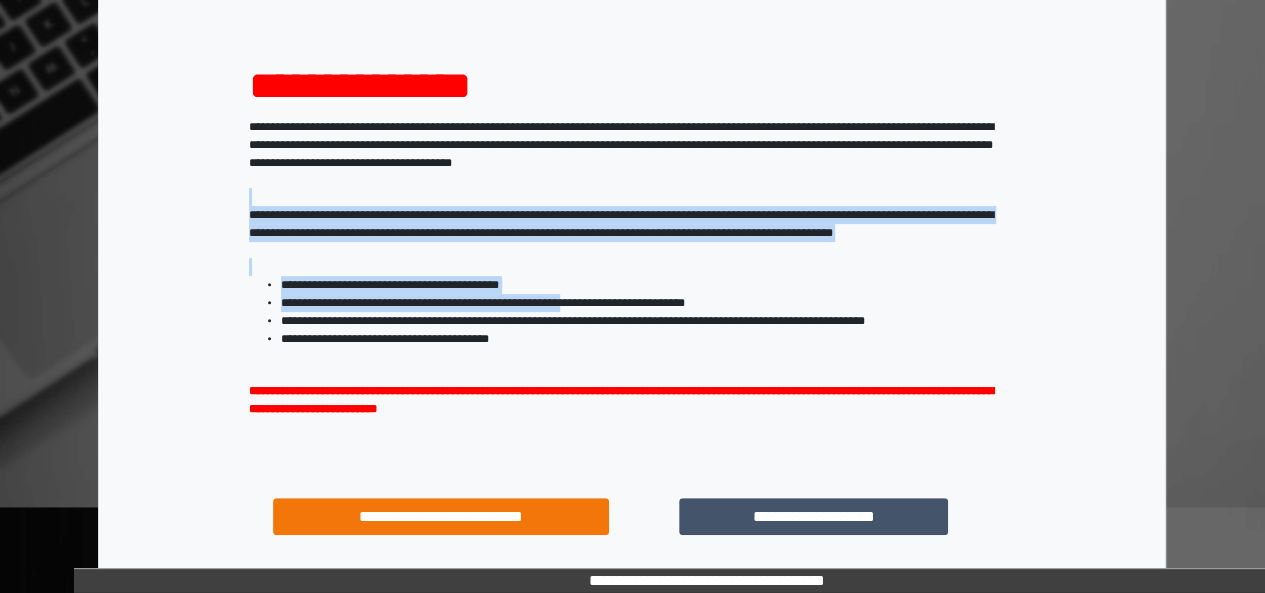 scroll, scrollTop: 333, scrollLeft: 0, axis: vertical 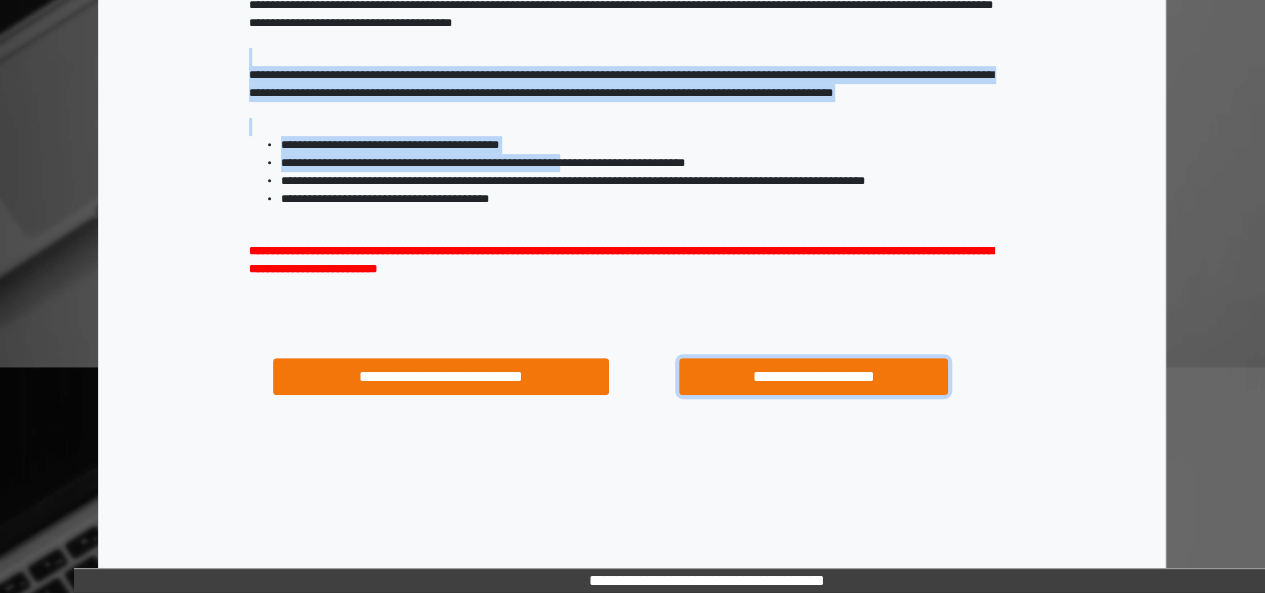 click on "**********" at bounding box center (813, 376) 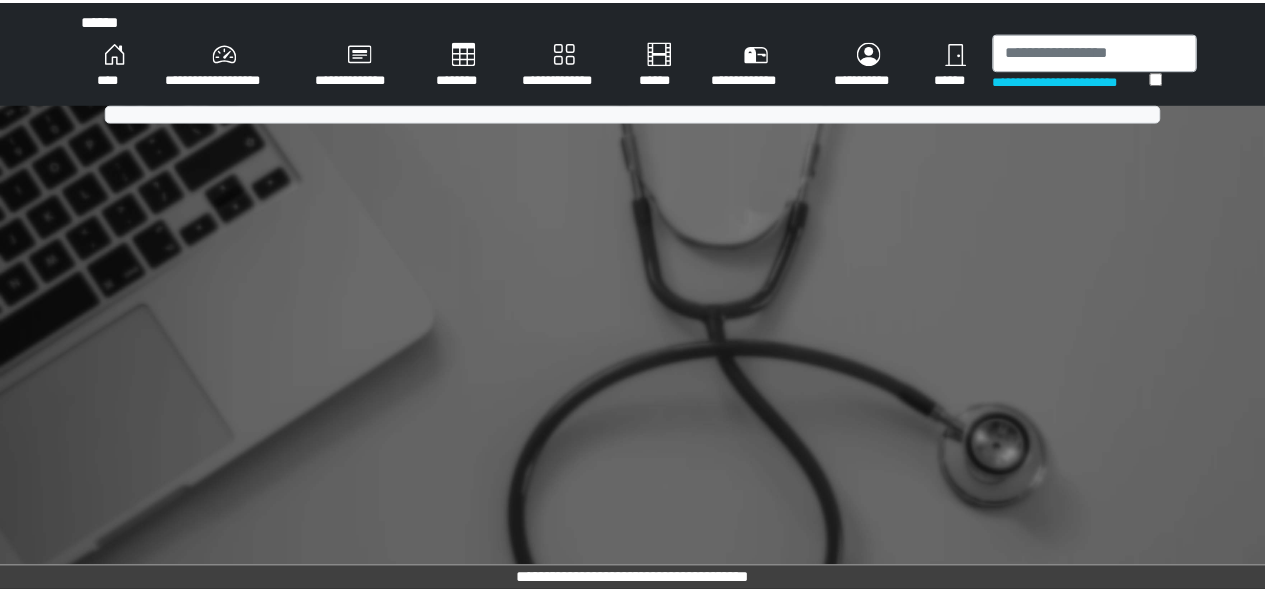 scroll, scrollTop: 0, scrollLeft: 0, axis: both 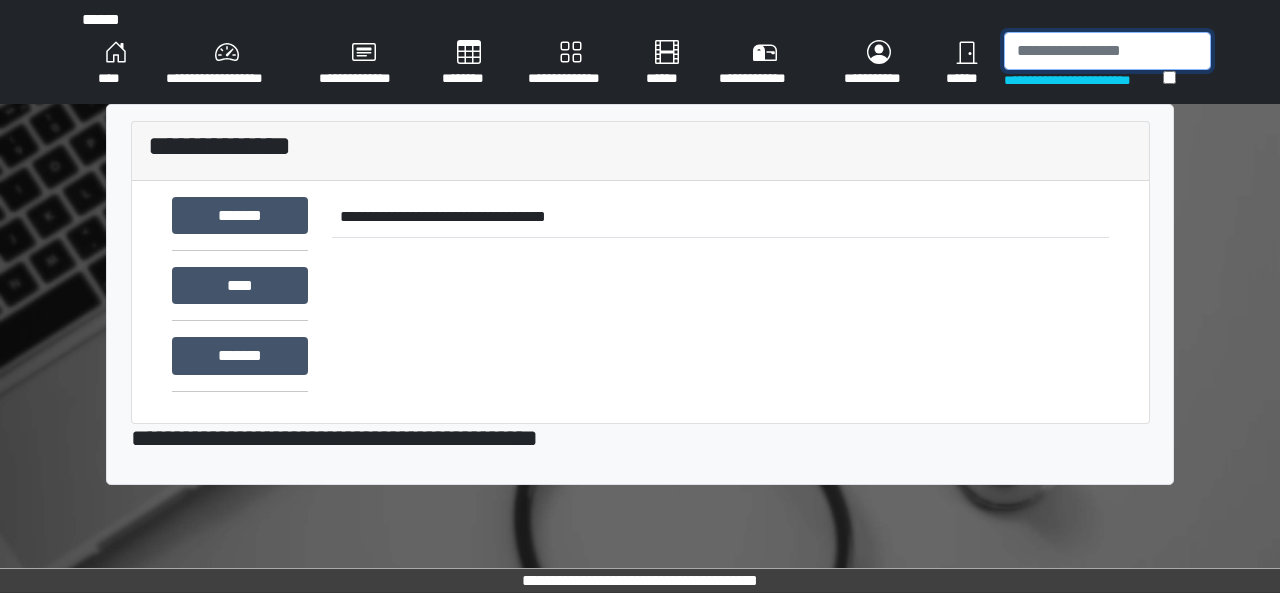 click at bounding box center (1107, 51) 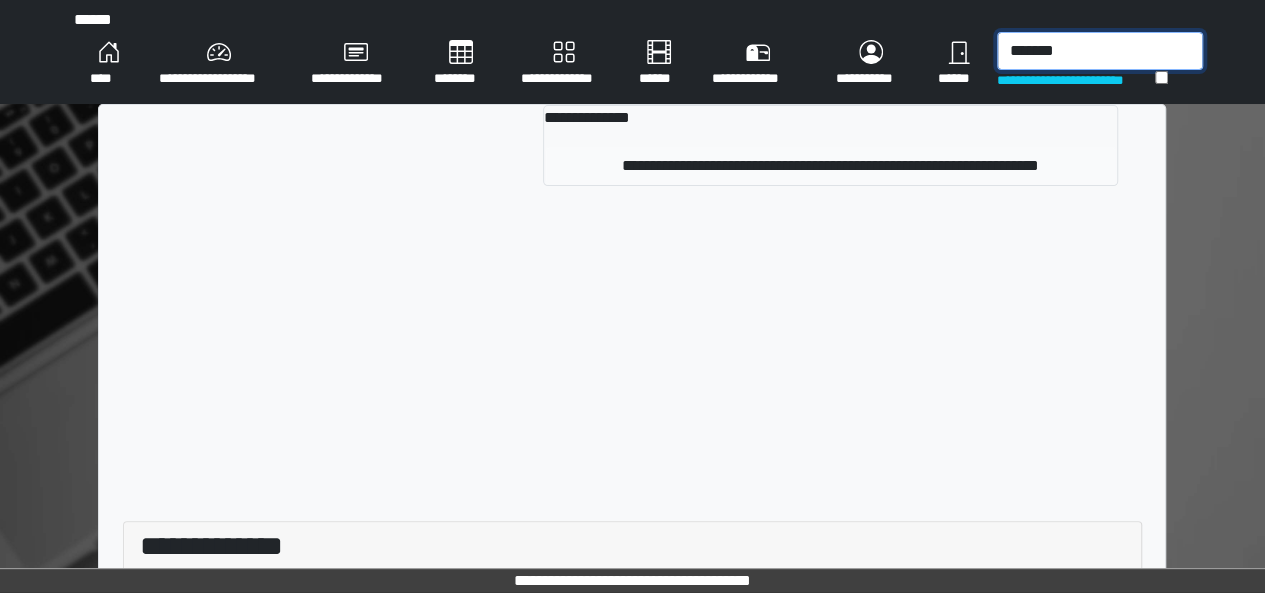 type on "*******" 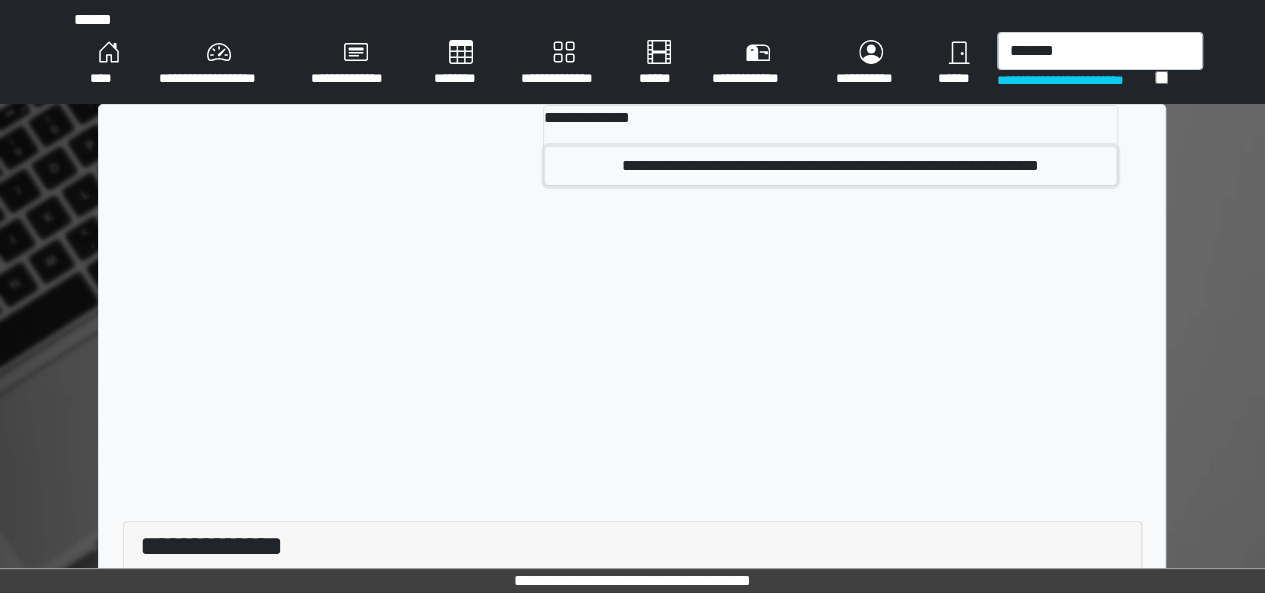 click on "**********" at bounding box center [830, 166] 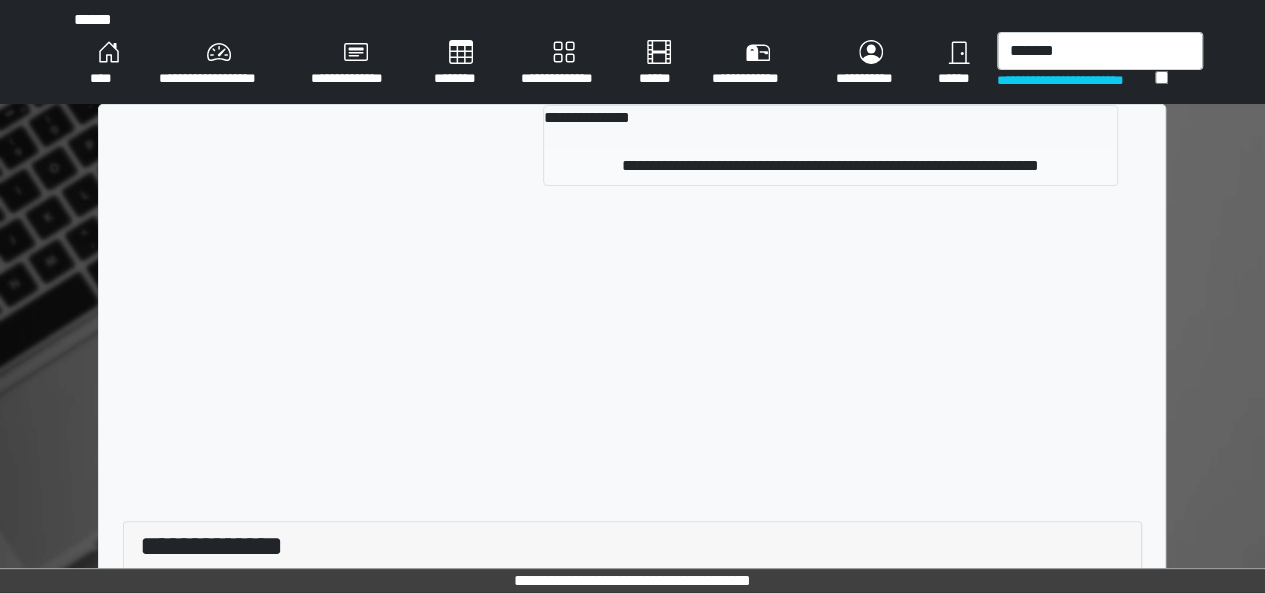 type 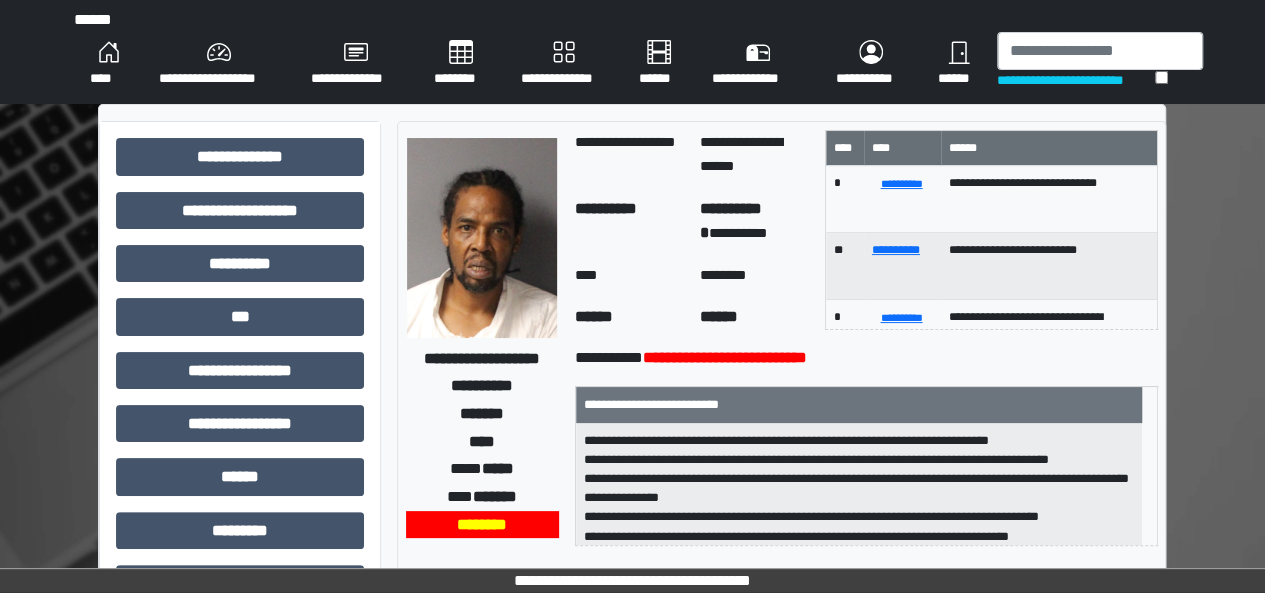 drag, startPoint x: 679, startPoint y: 321, endPoint x: 665, endPoint y: 235, distance: 87.13208 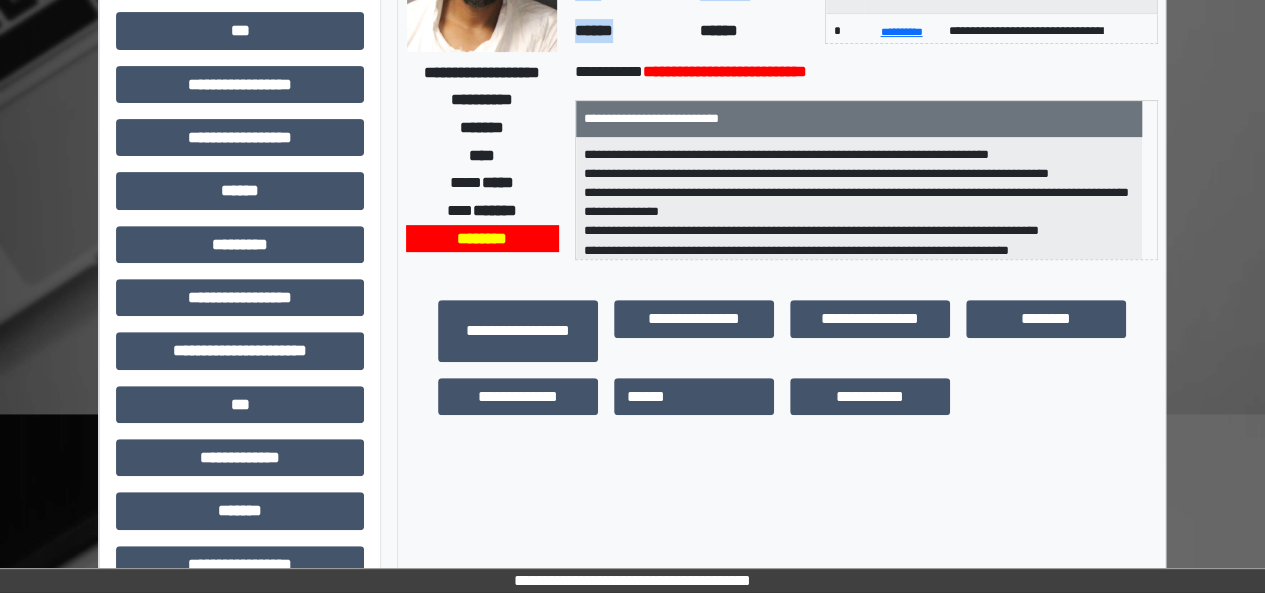 scroll, scrollTop: 284, scrollLeft: 0, axis: vertical 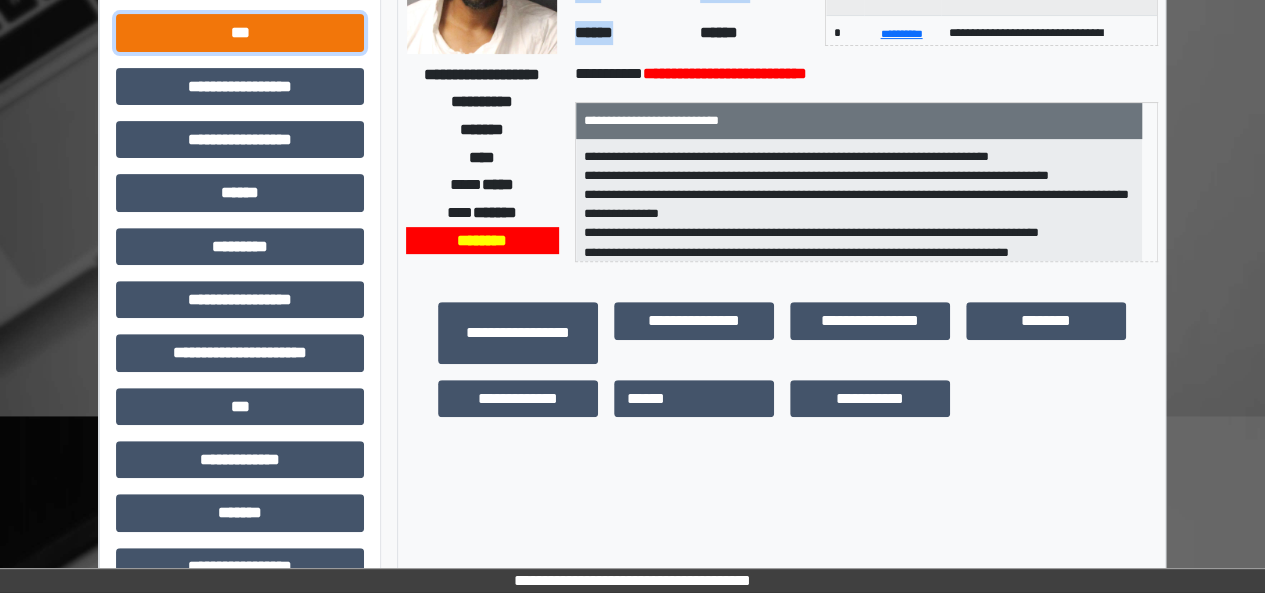 click on "***" at bounding box center [240, 32] 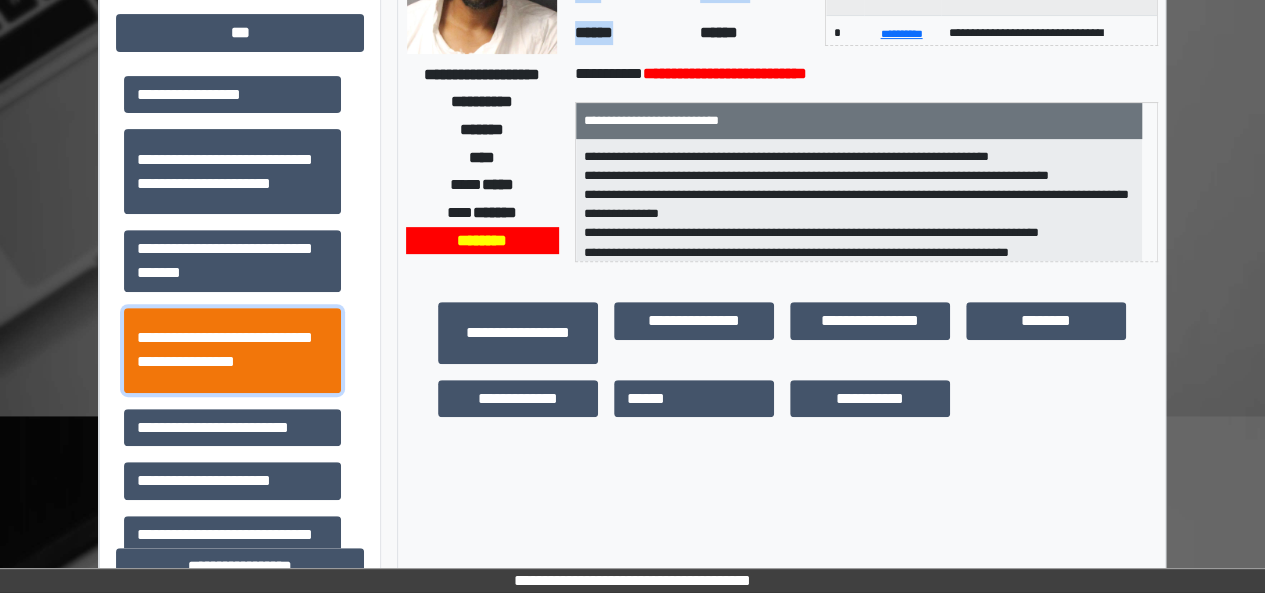 click on "**********" at bounding box center (232, 350) 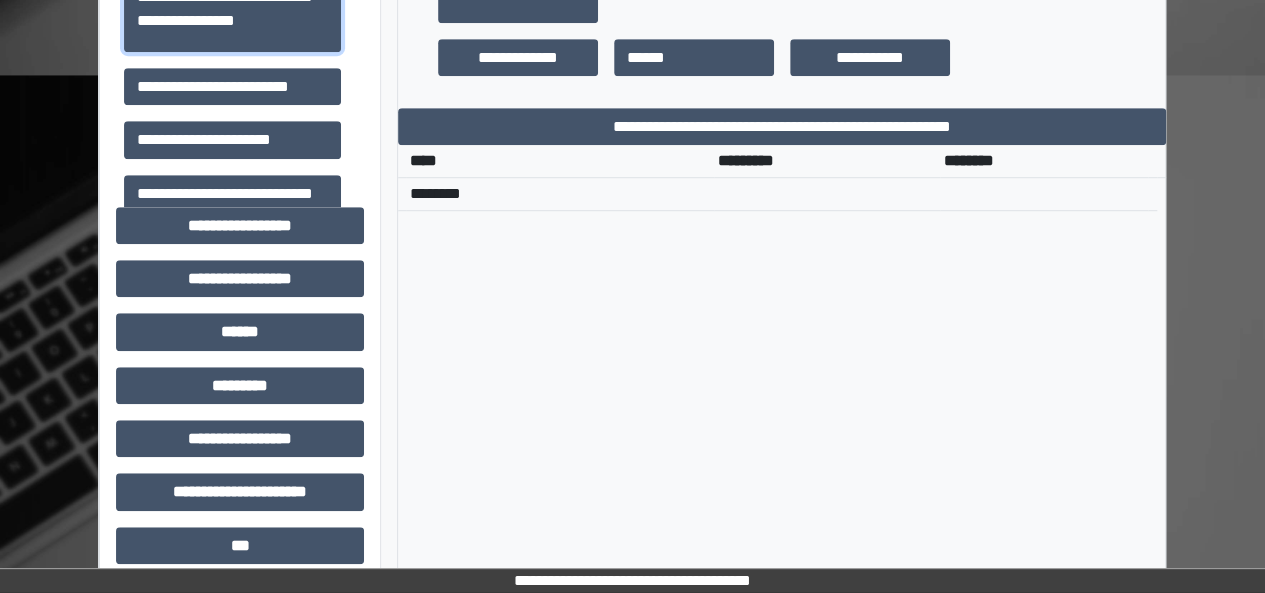 scroll, scrollTop: 624, scrollLeft: 0, axis: vertical 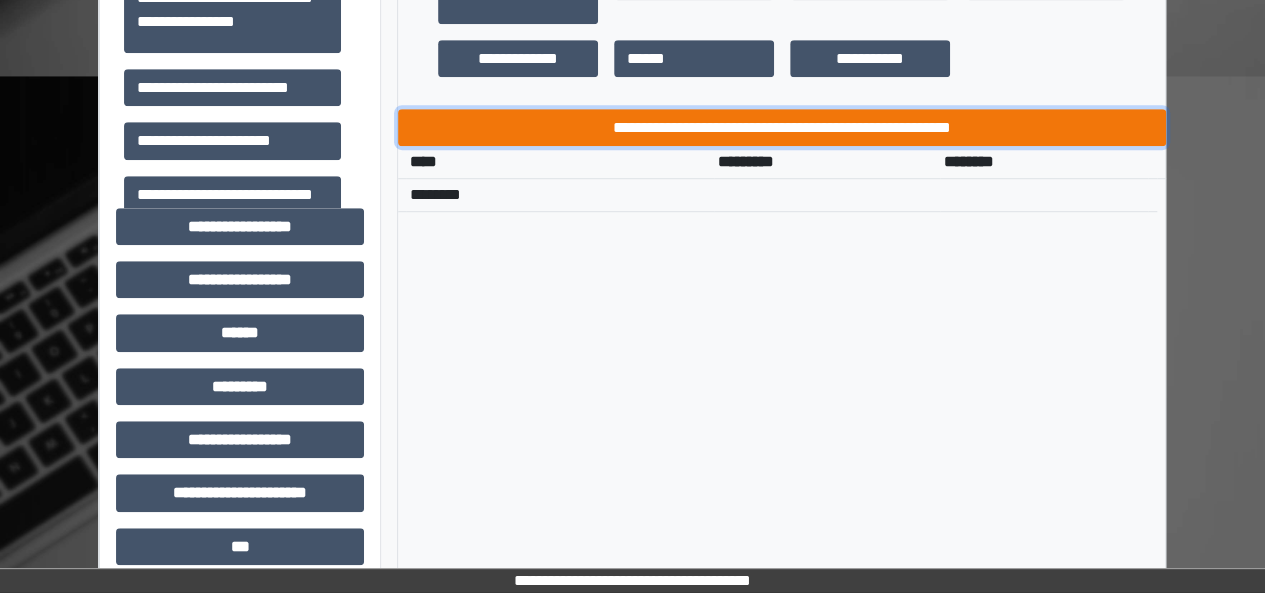 click on "**********" at bounding box center (782, 127) 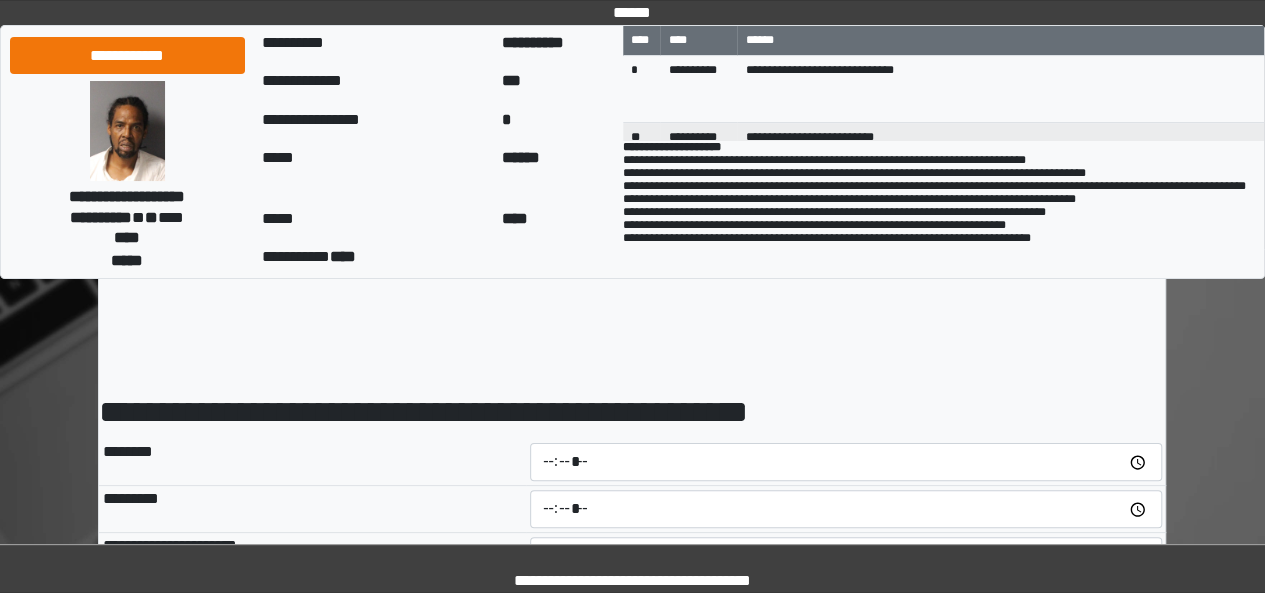 scroll, scrollTop: 132, scrollLeft: 0, axis: vertical 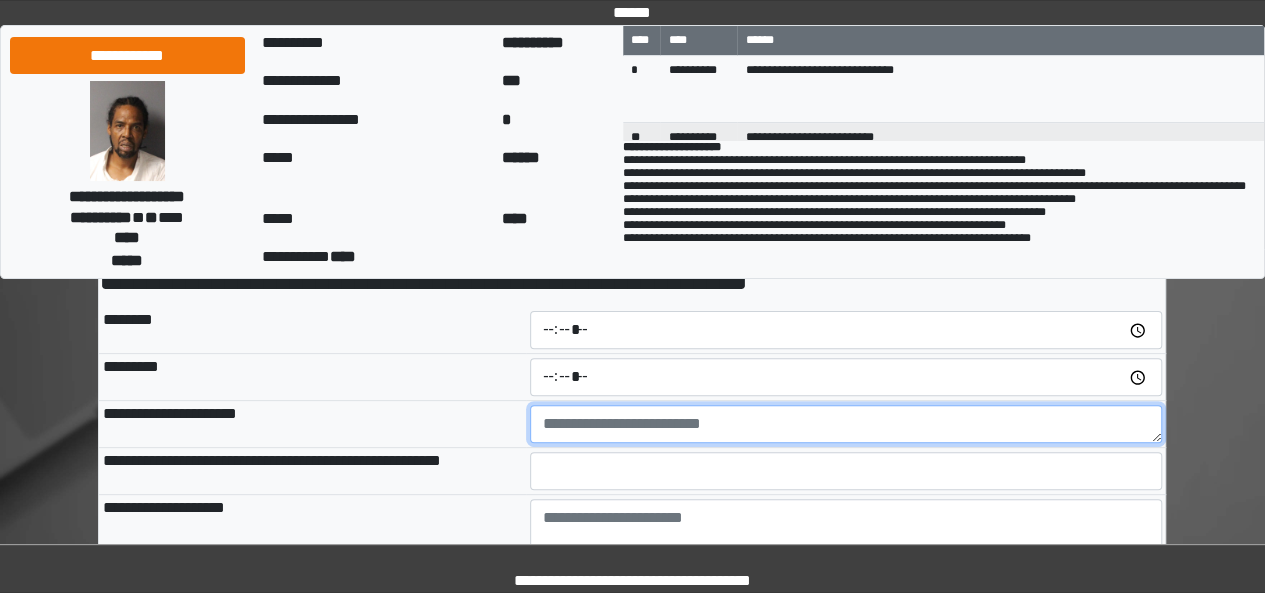 click at bounding box center (846, 424) 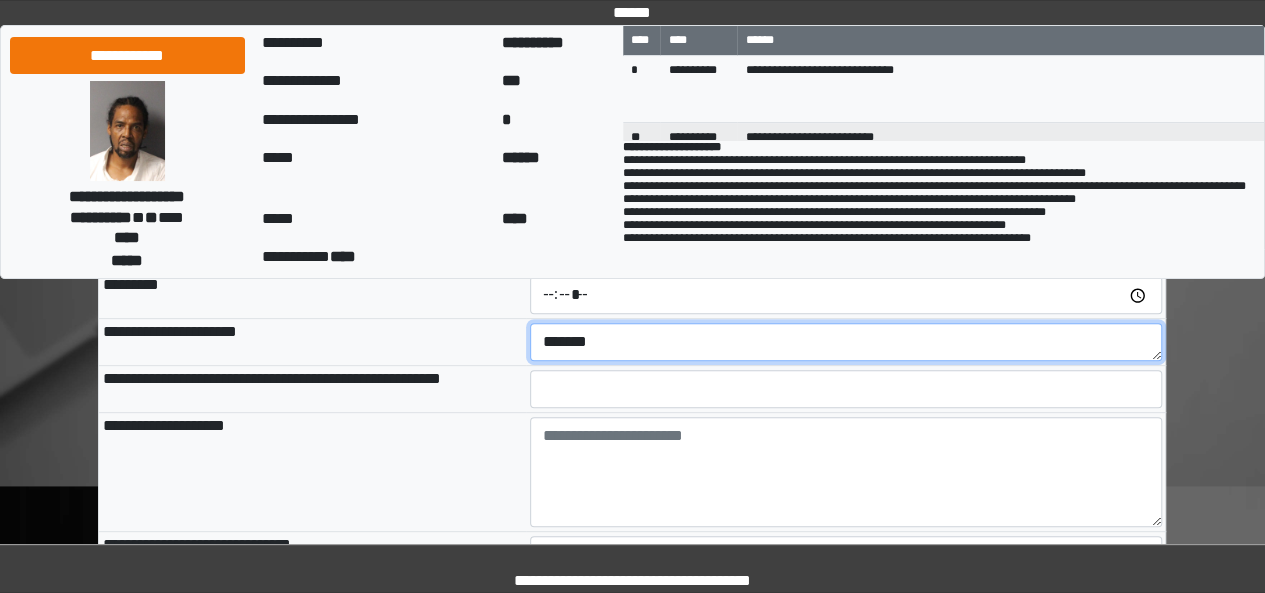 scroll, scrollTop: 222, scrollLeft: 0, axis: vertical 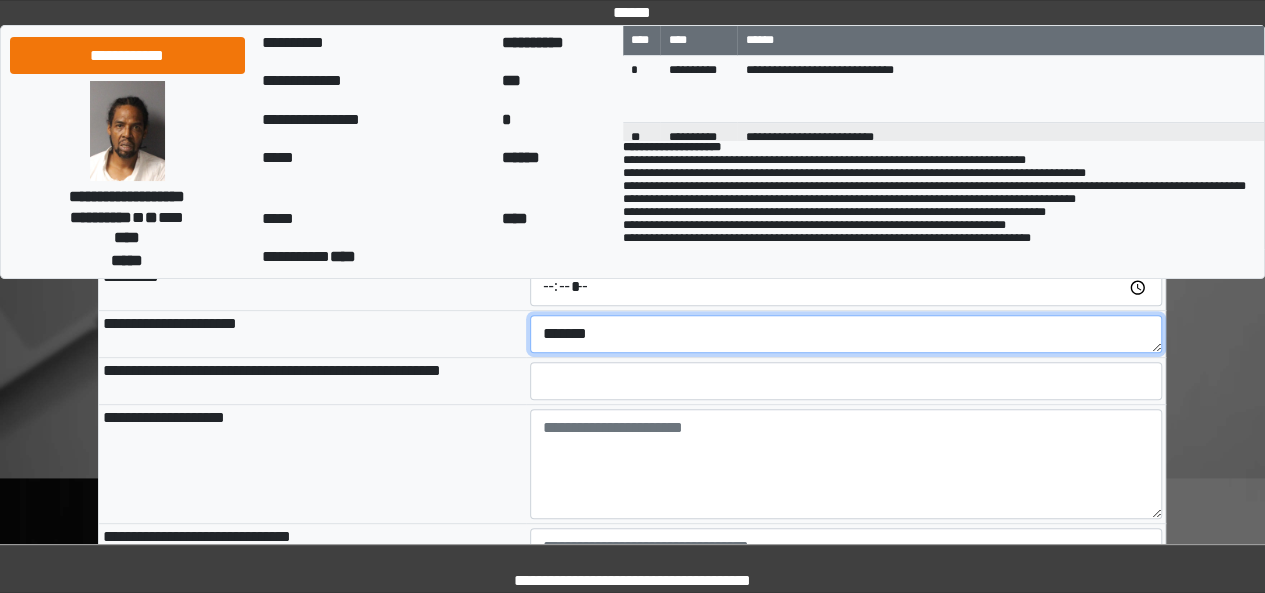 type on "*******" 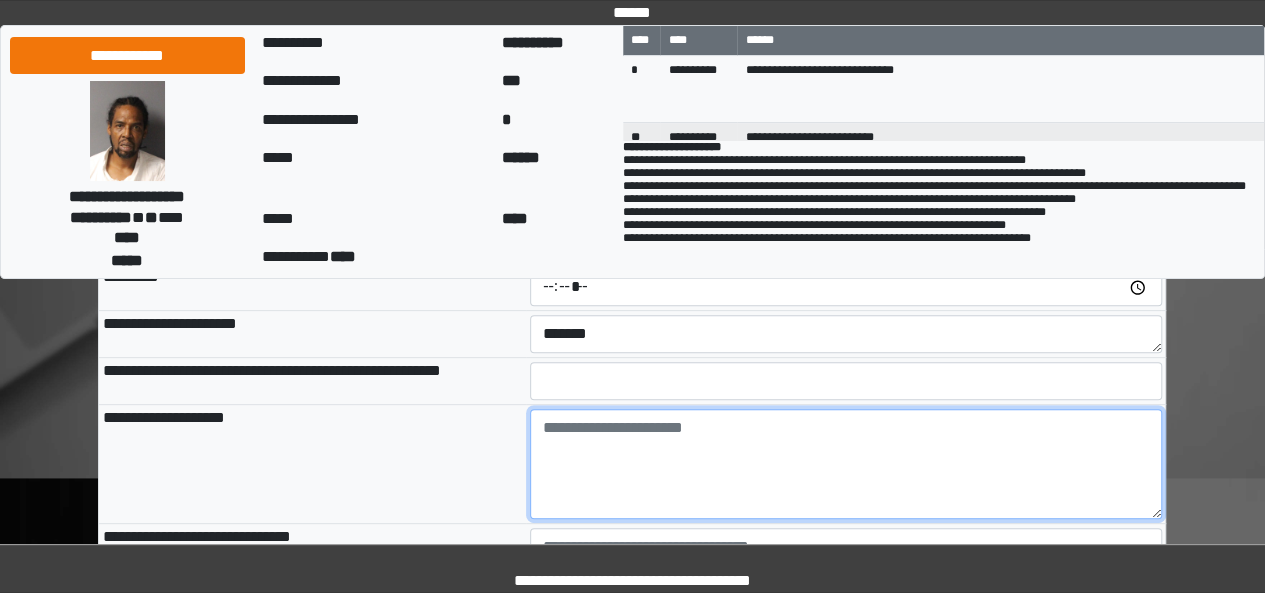 click at bounding box center (846, 464) 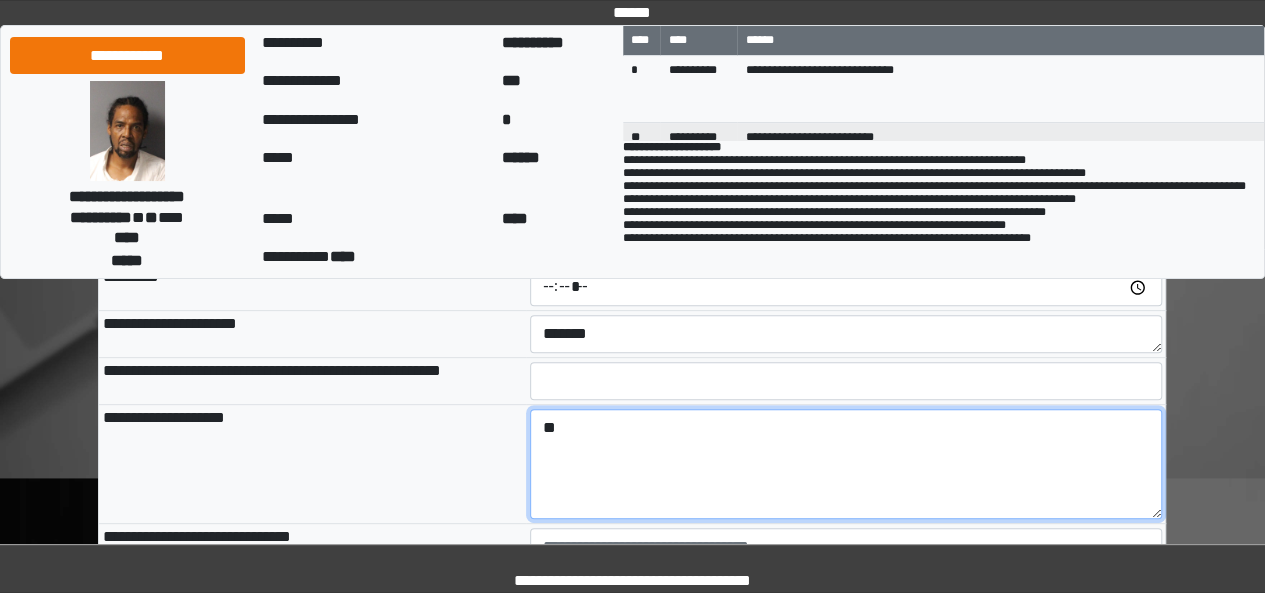 type on "*" 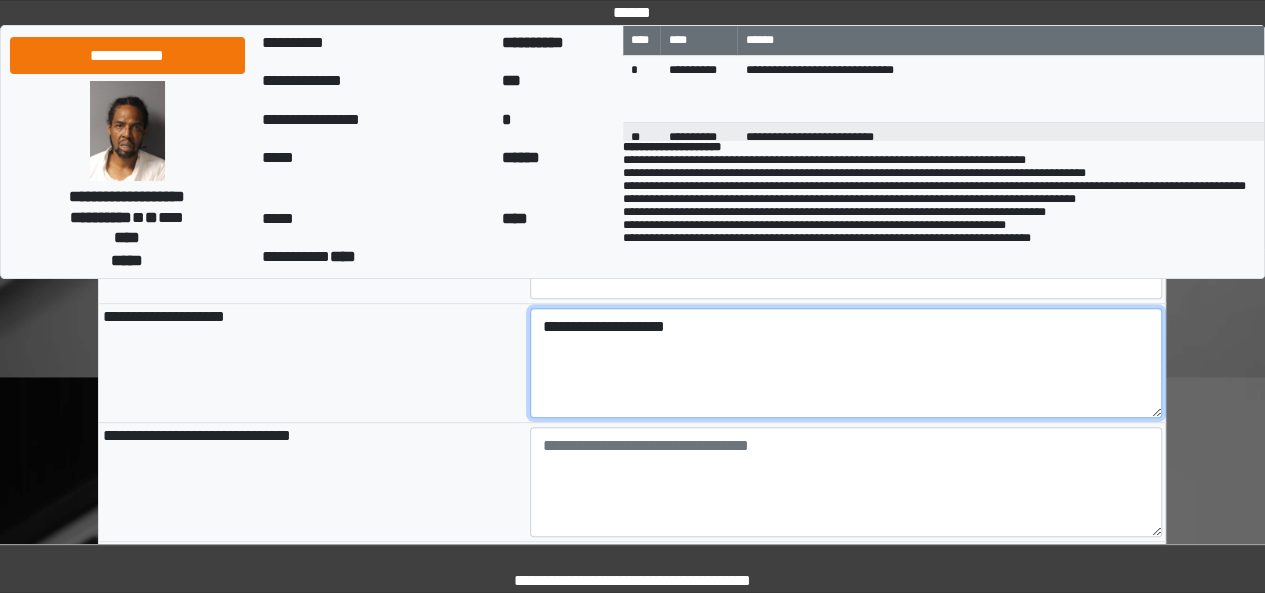 scroll, scrollTop: 324, scrollLeft: 0, axis: vertical 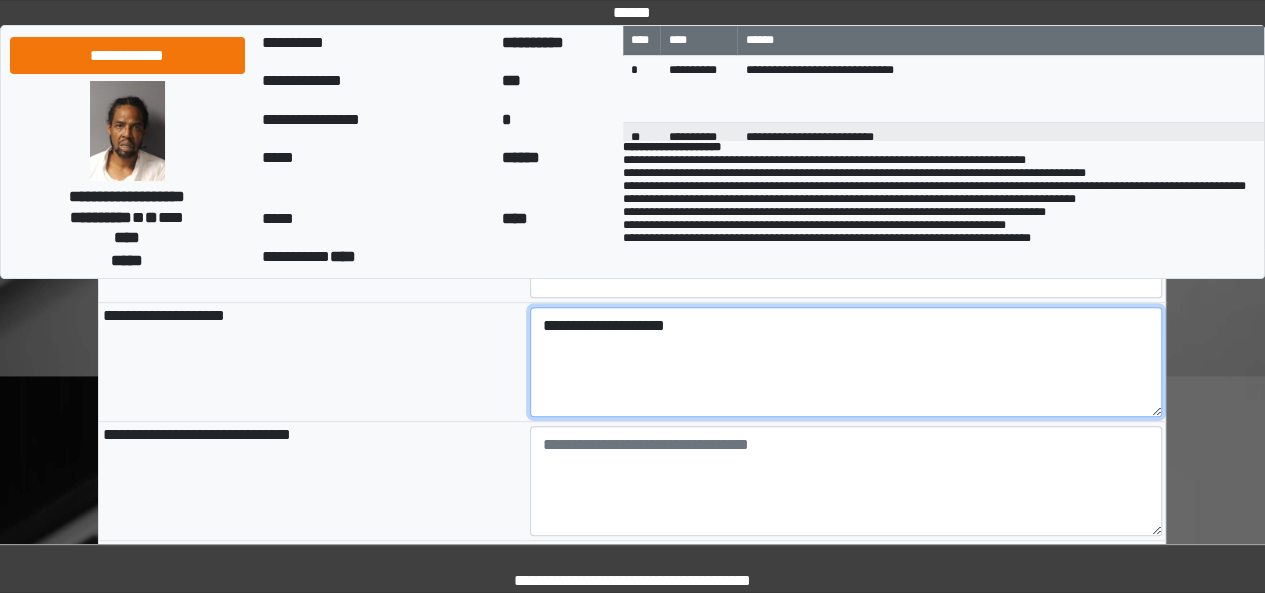 type on "**********" 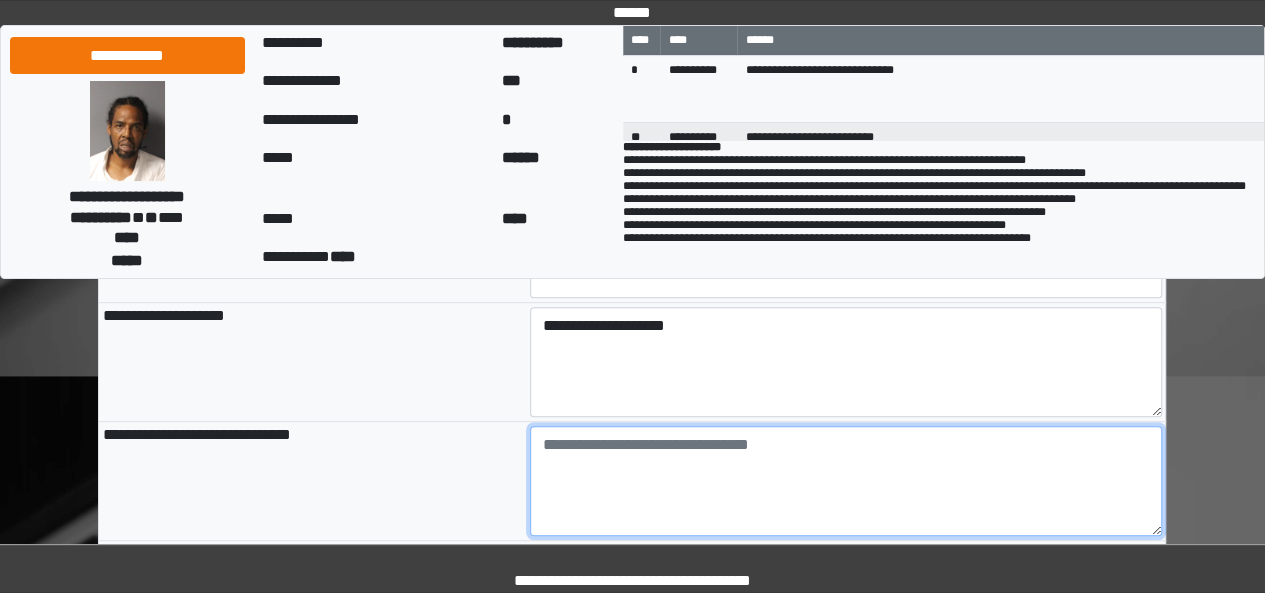 click at bounding box center [846, 481] 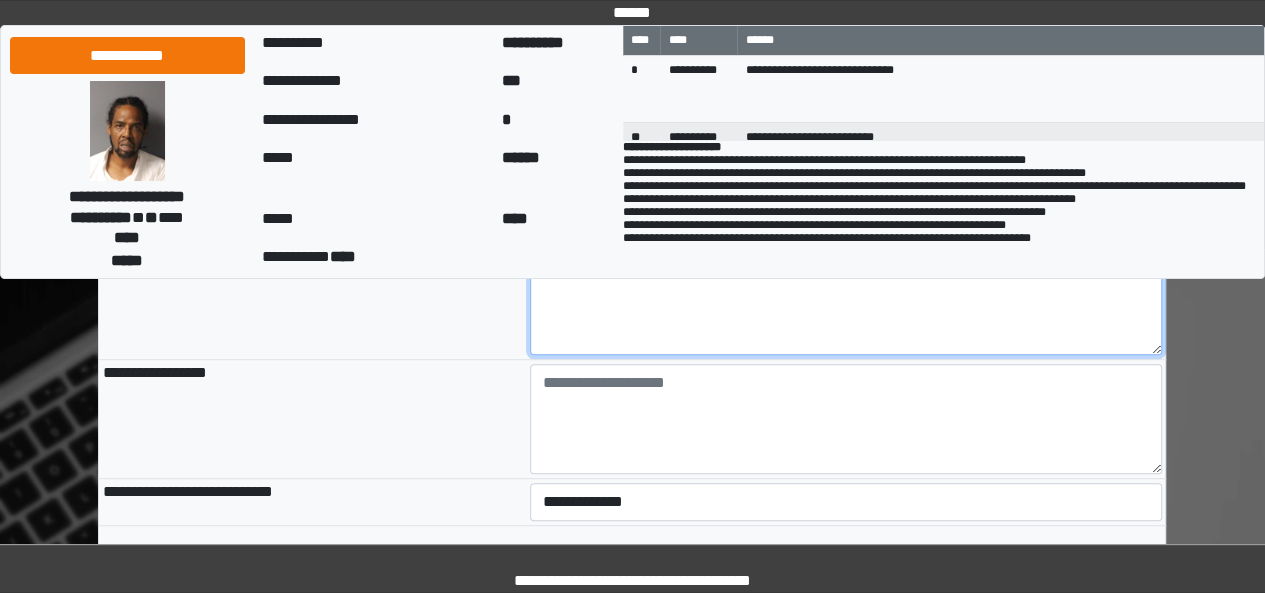 scroll, scrollTop: 516, scrollLeft: 0, axis: vertical 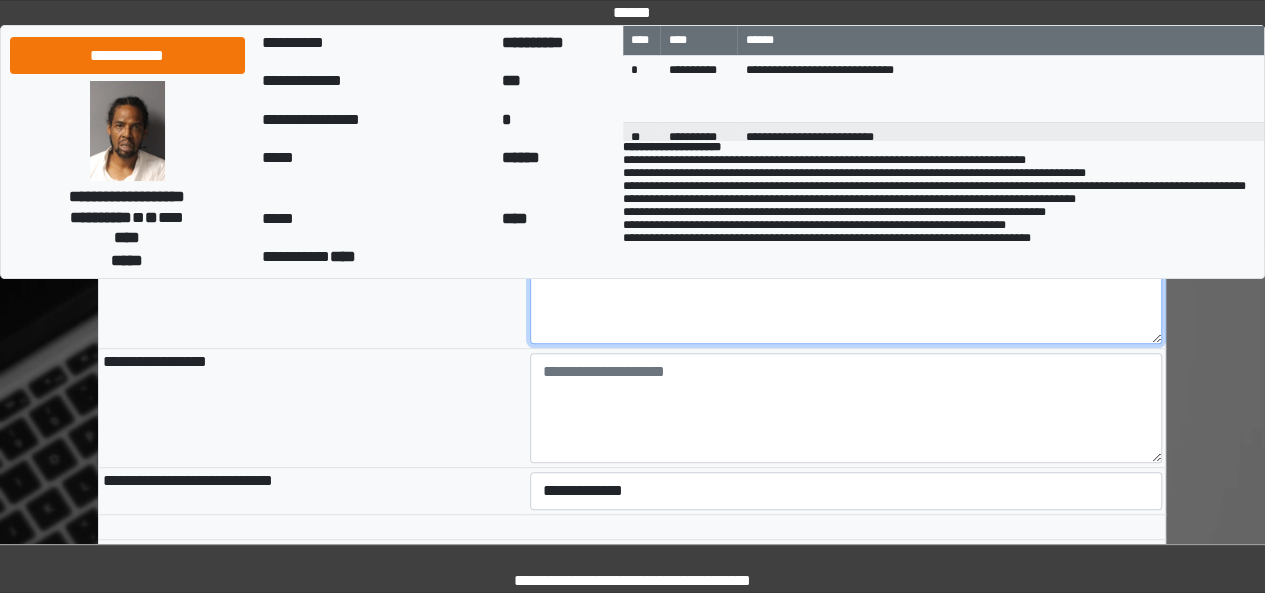 type on "**********" 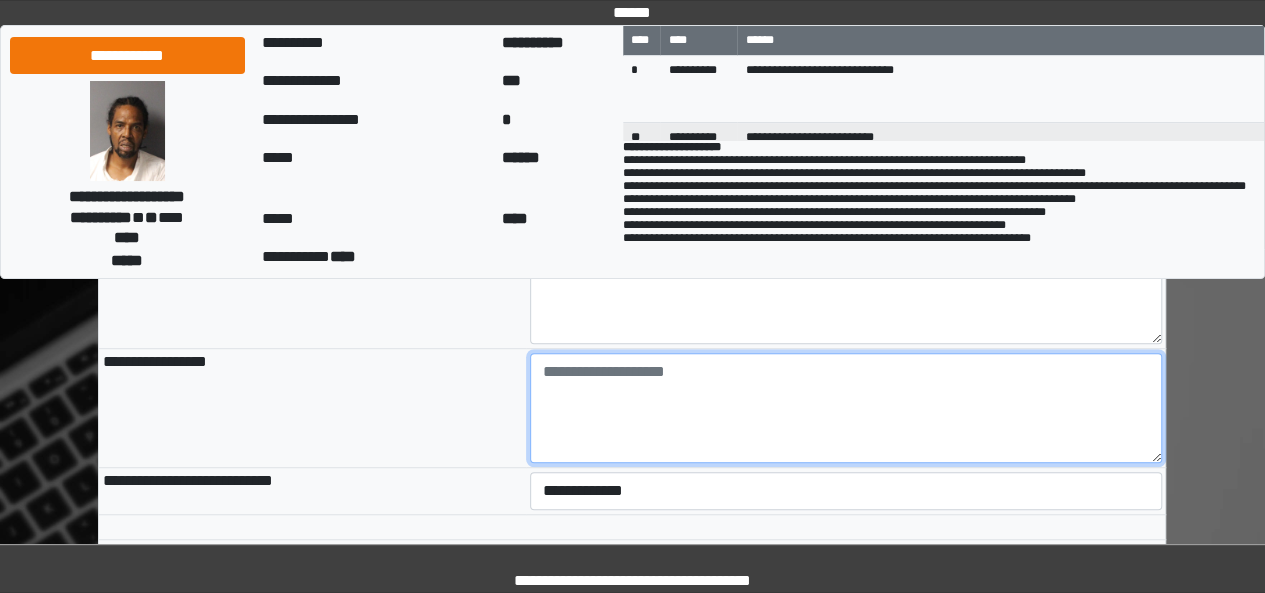 click at bounding box center (846, 408) 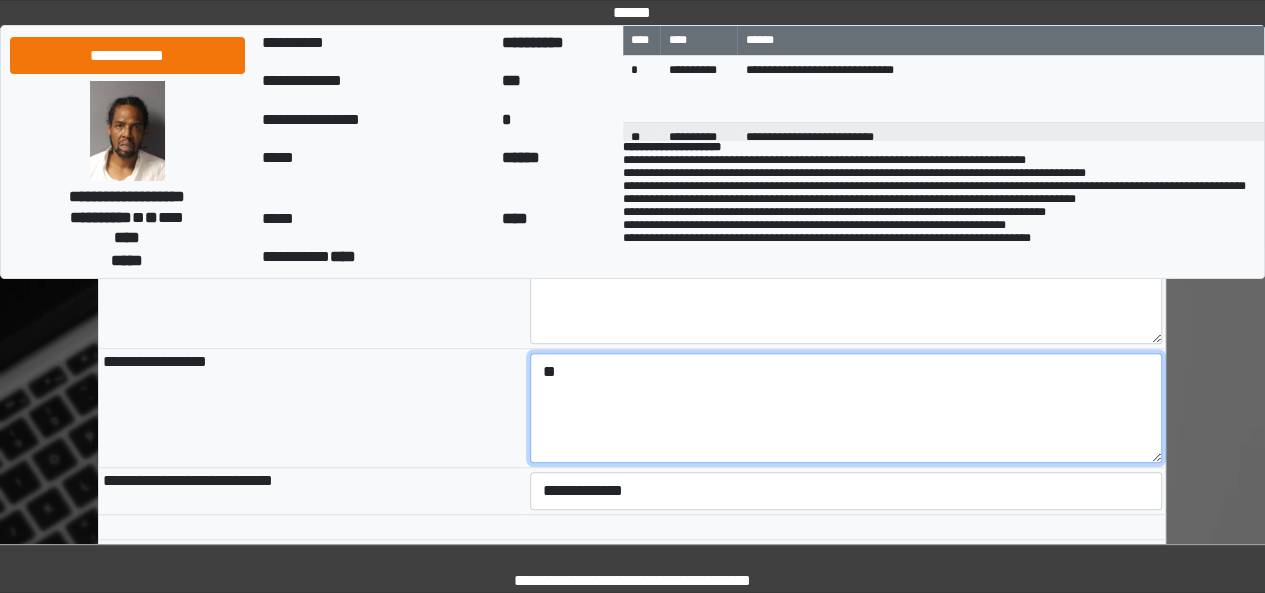 type on "*" 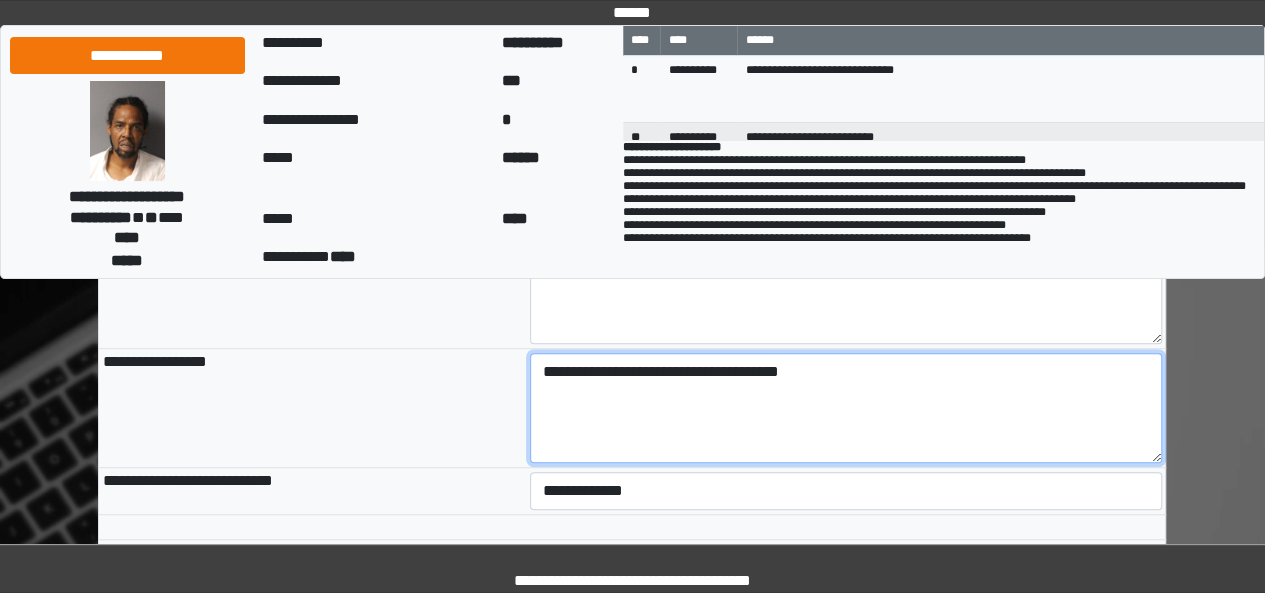 click on "**********" at bounding box center [846, 408] 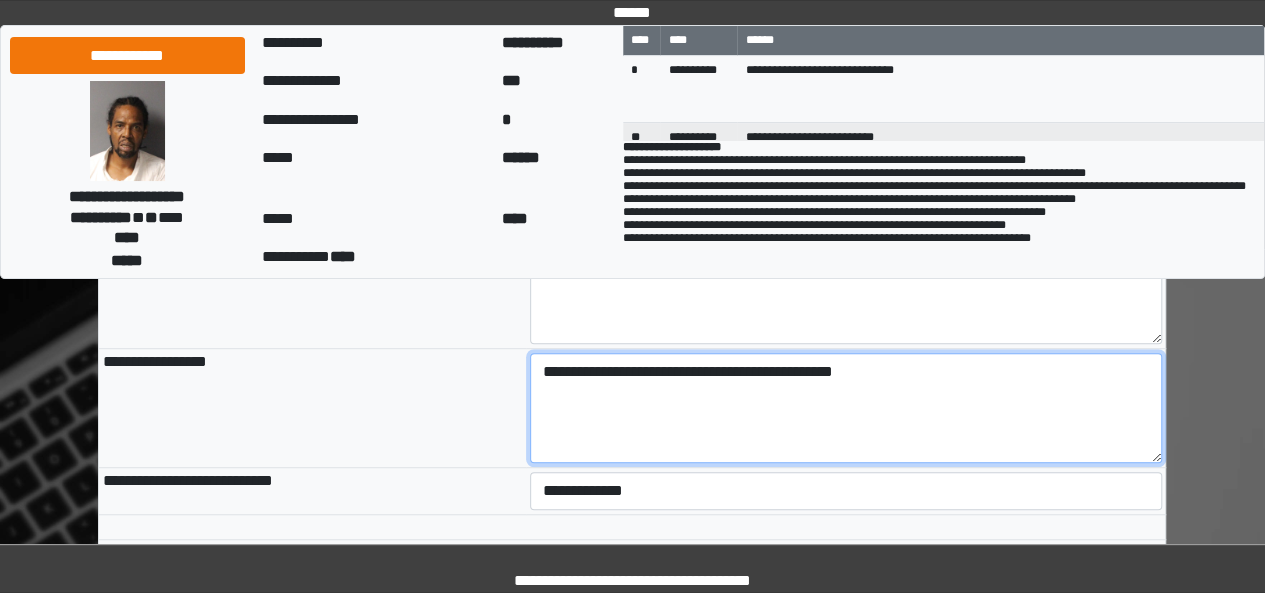 click on "**********" at bounding box center (846, 408) 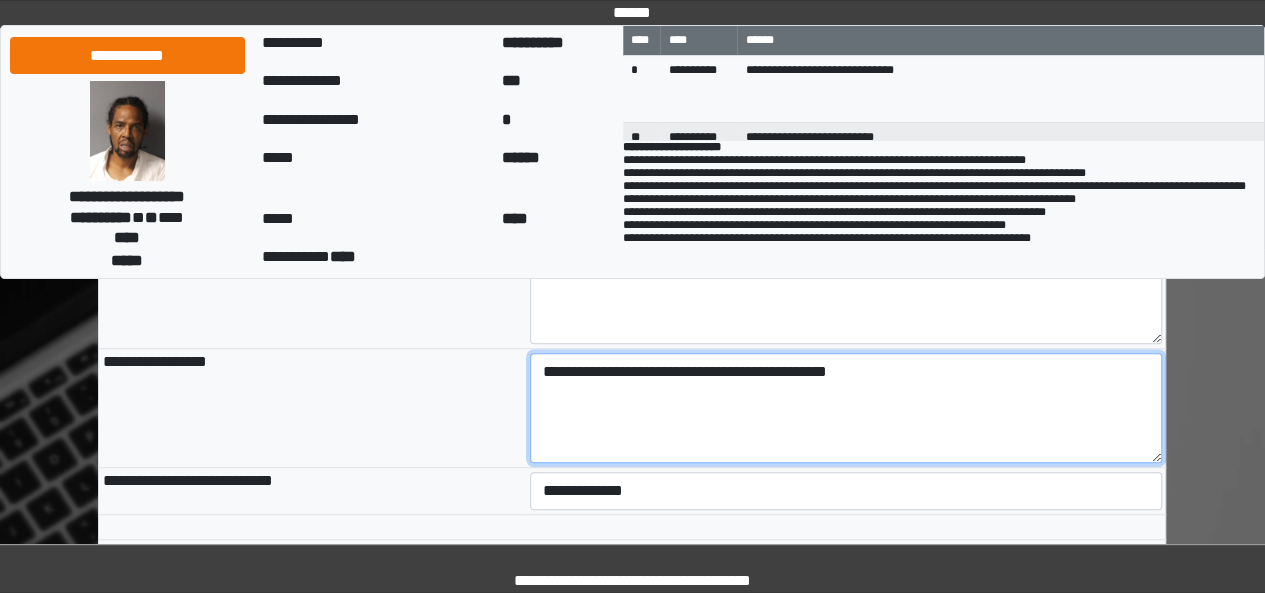 click on "**********" at bounding box center [846, 408] 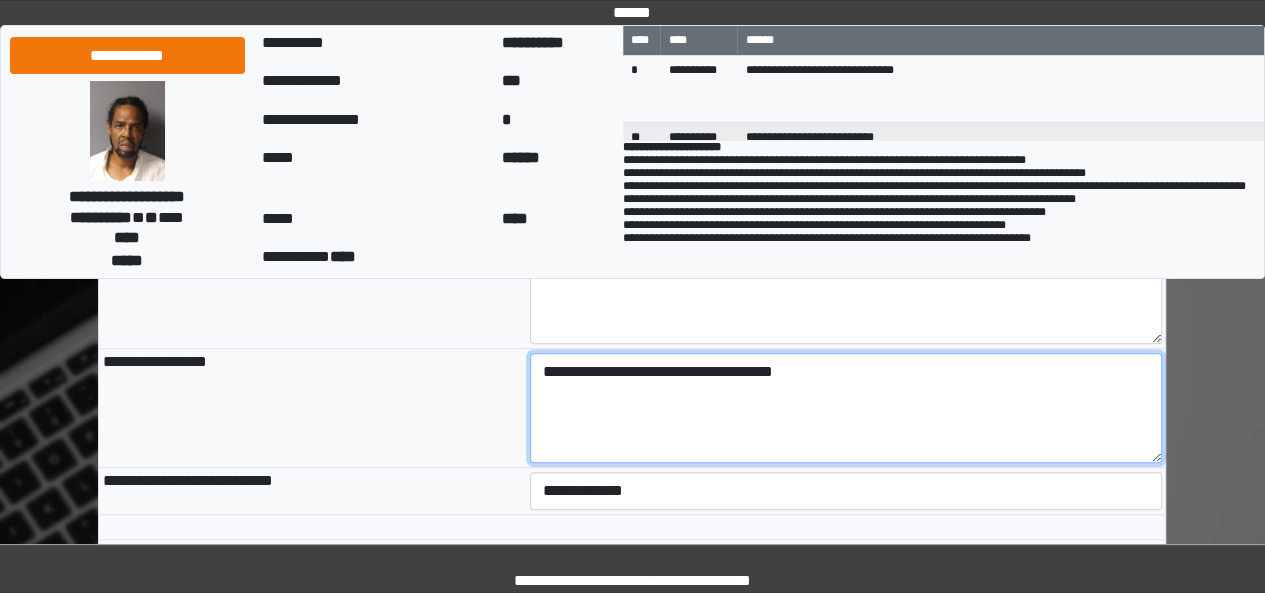 click on "**********" at bounding box center (846, 408) 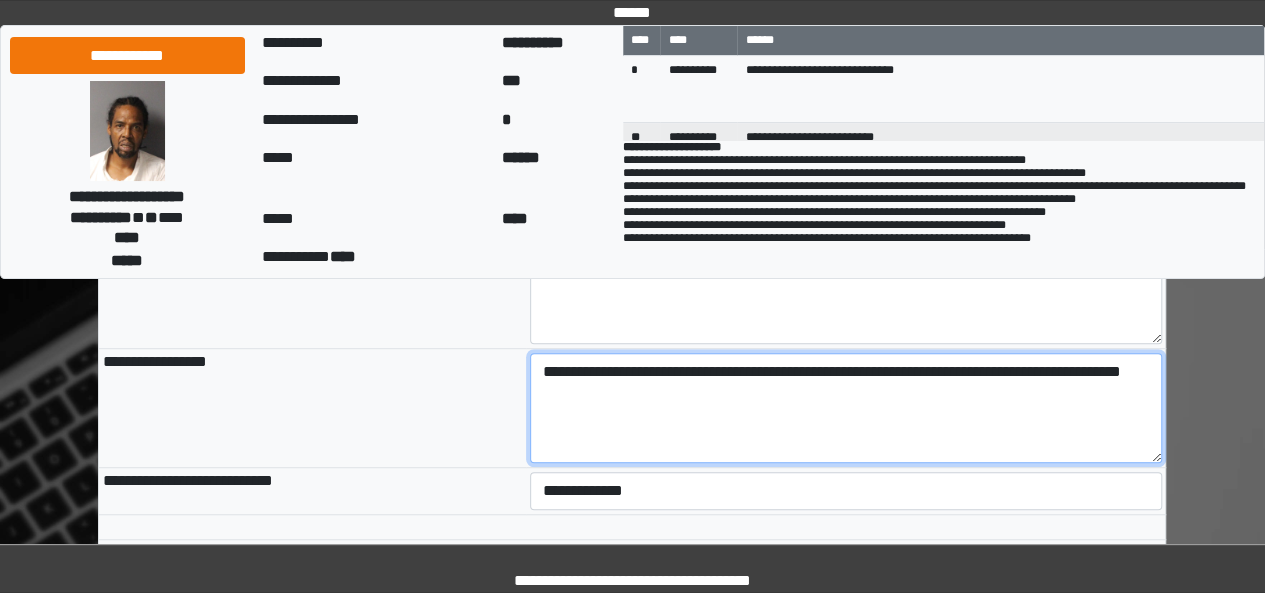 click on "**********" at bounding box center [846, 408] 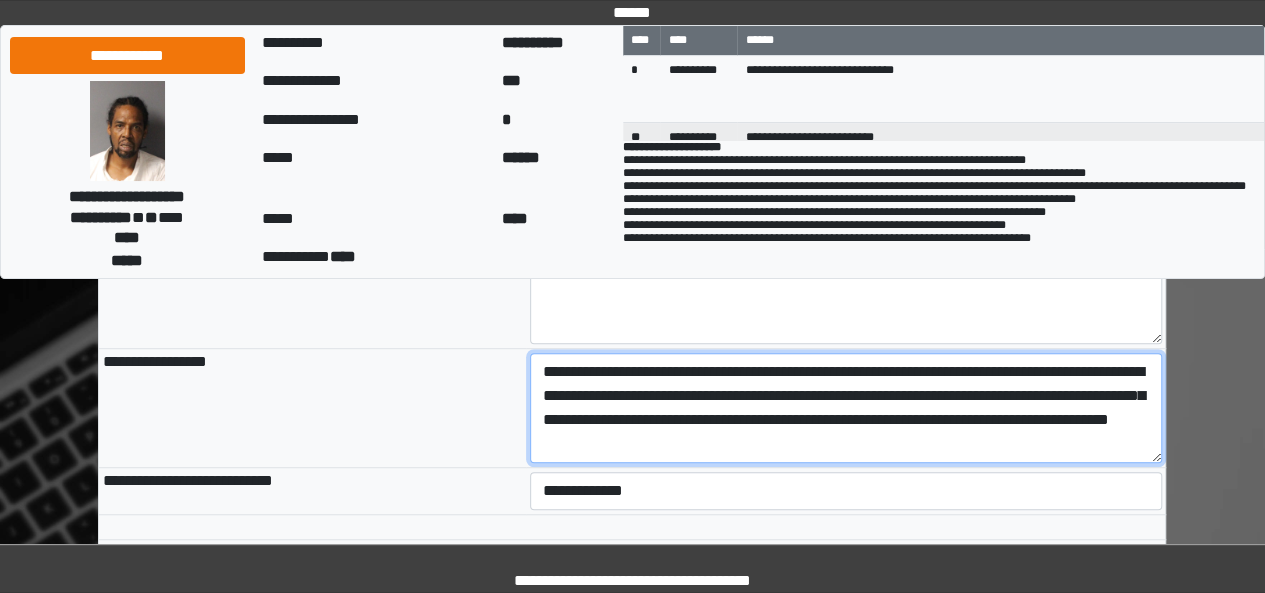 scroll, scrollTop: 637, scrollLeft: 0, axis: vertical 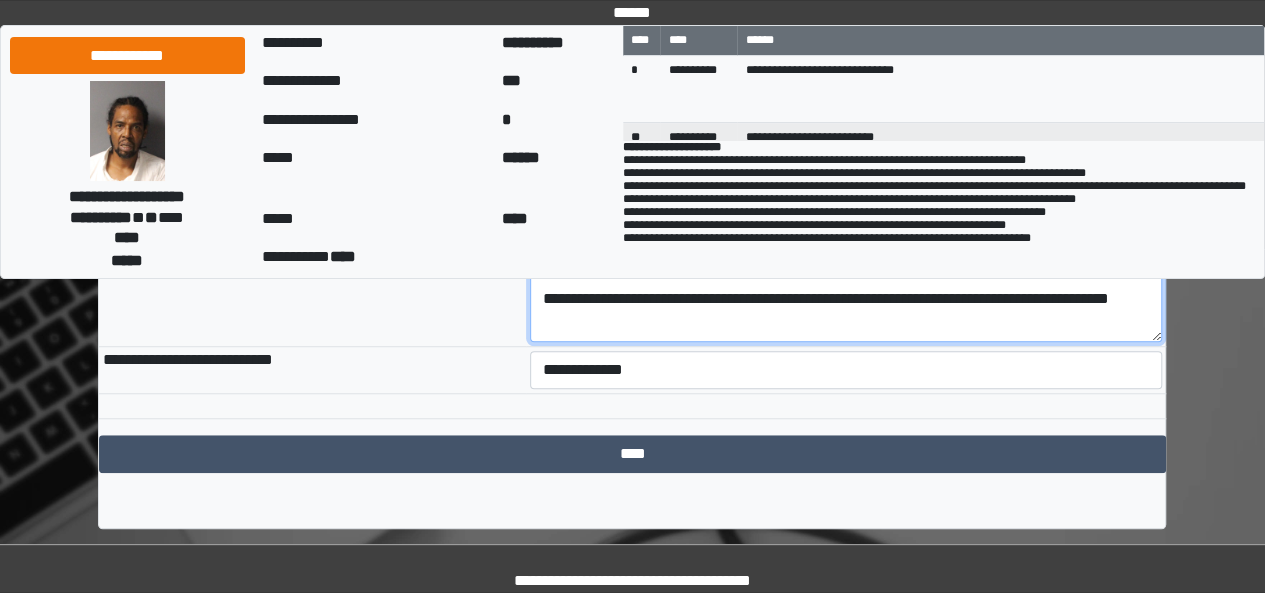type on "**********" 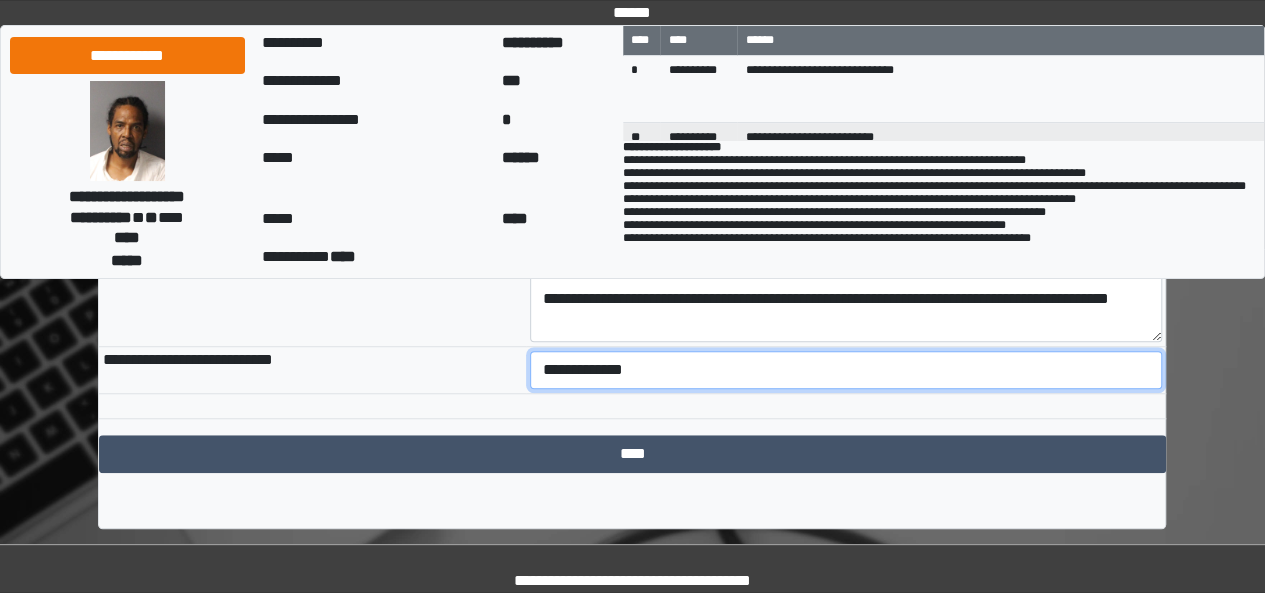 click on "**********" at bounding box center (846, 370) 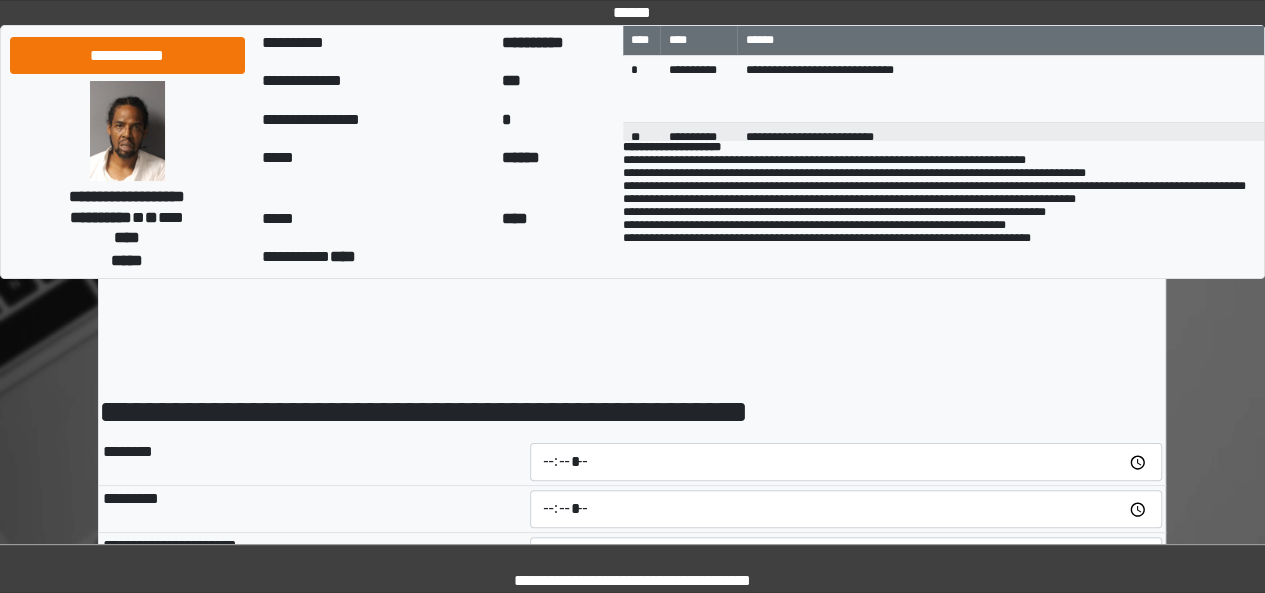 scroll, scrollTop: 637, scrollLeft: 0, axis: vertical 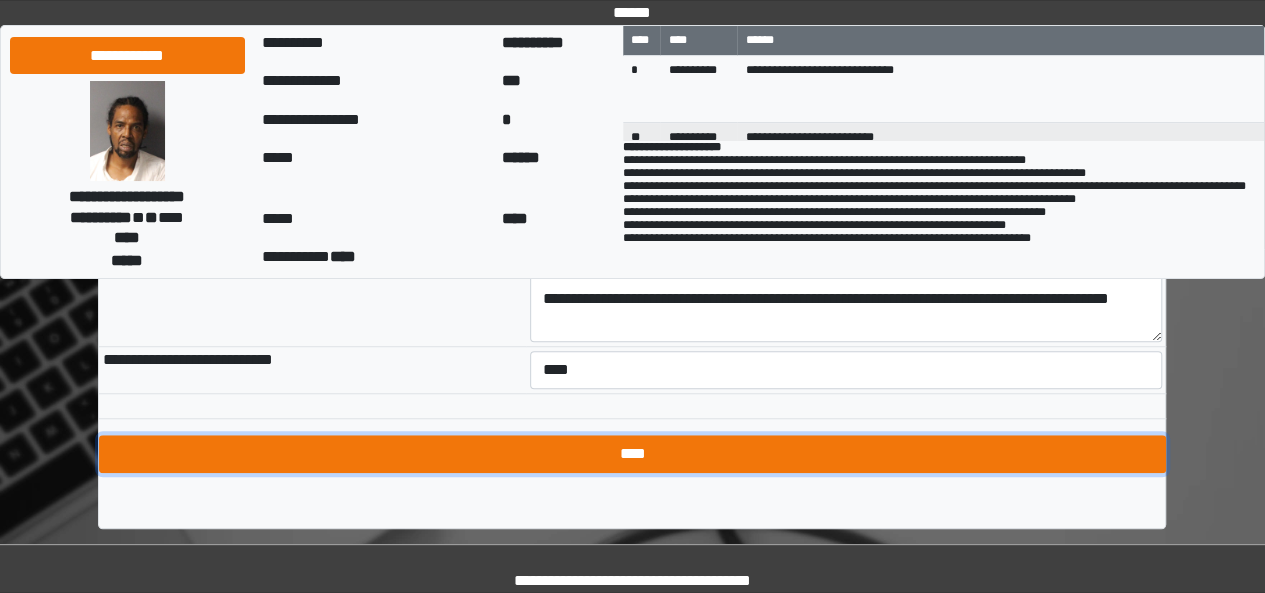 click on "****" at bounding box center [632, 454] 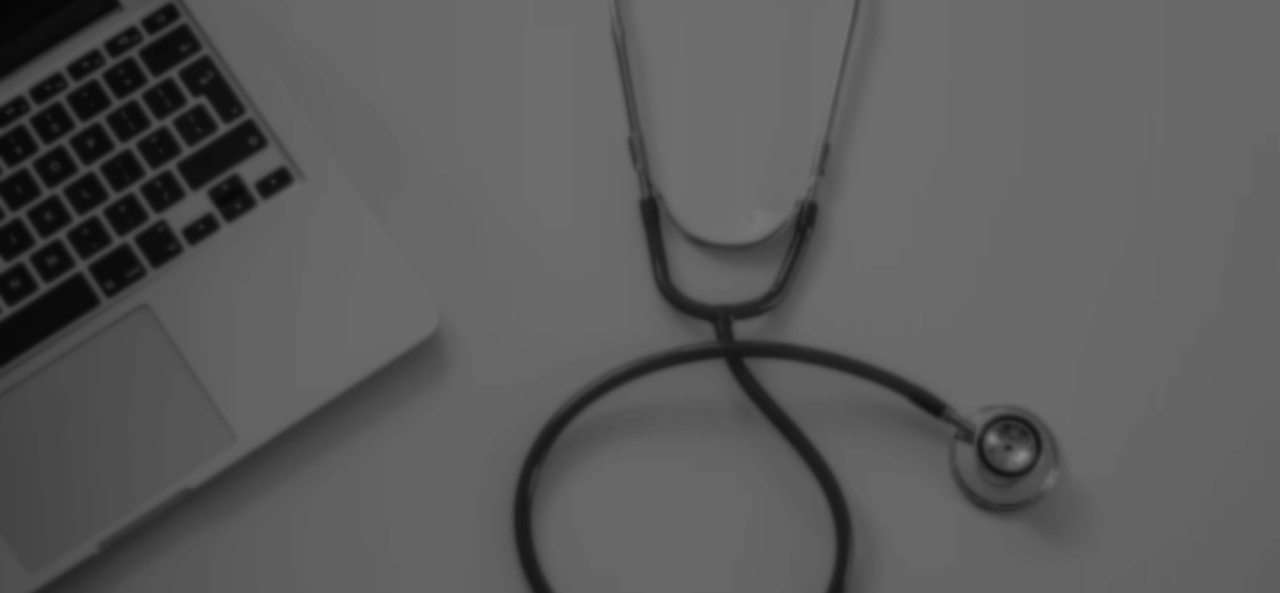 scroll, scrollTop: 0, scrollLeft: 0, axis: both 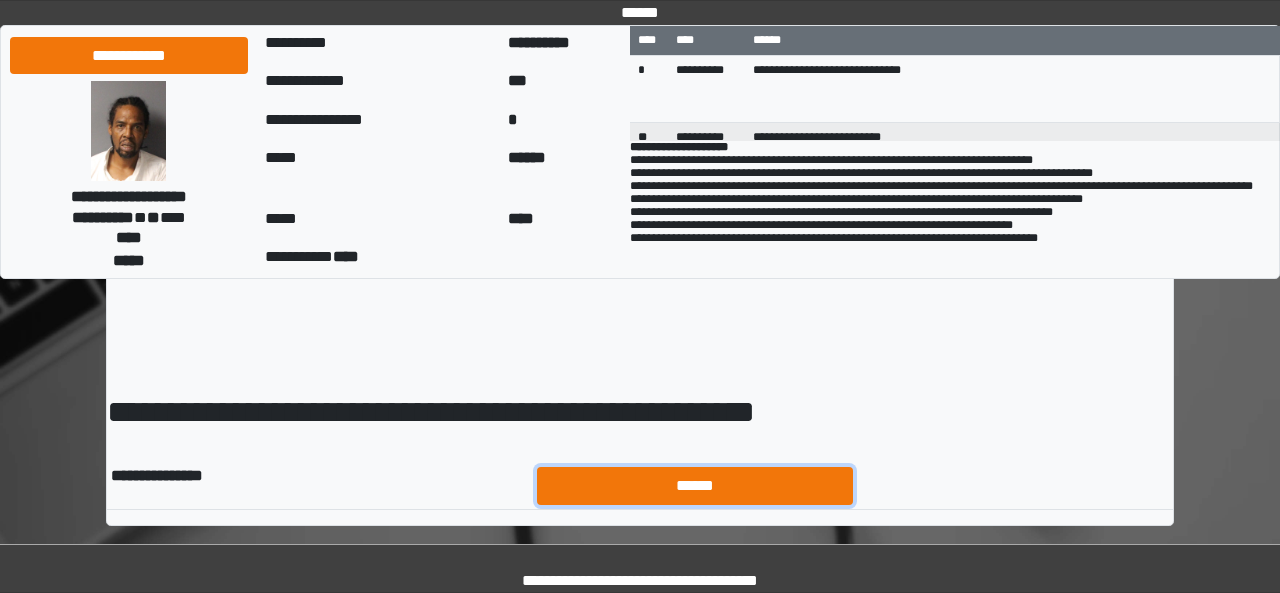 click on "******" at bounding box center (695, 485) 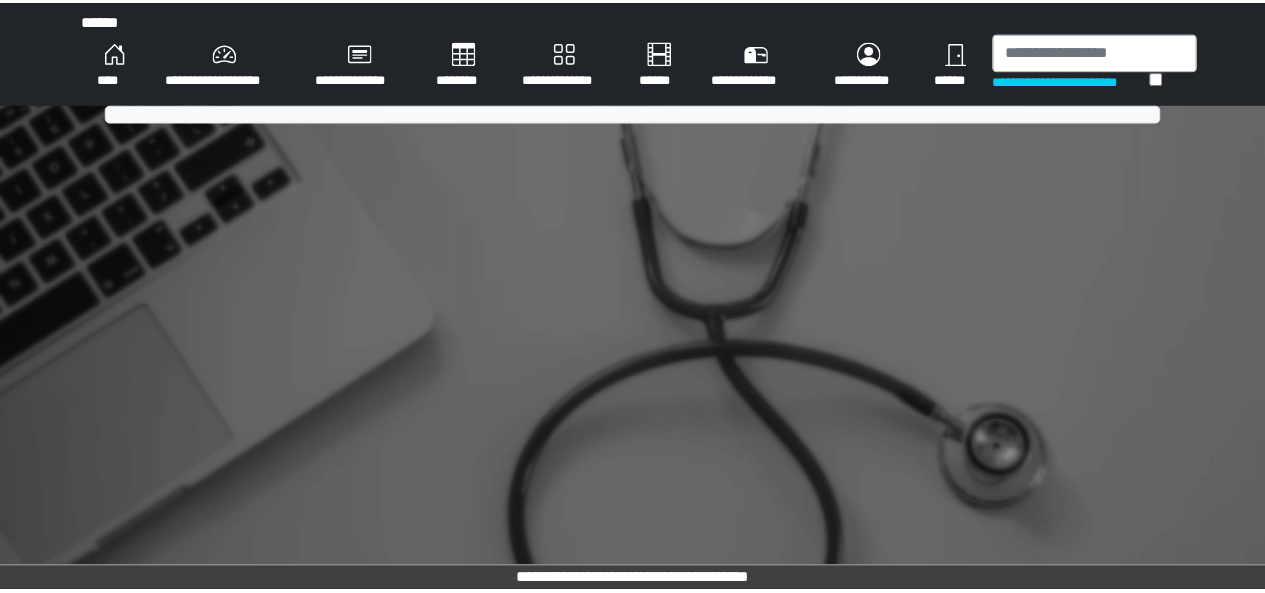 scroll, scrollTop: 0, scrollLeft: 0, axis: both 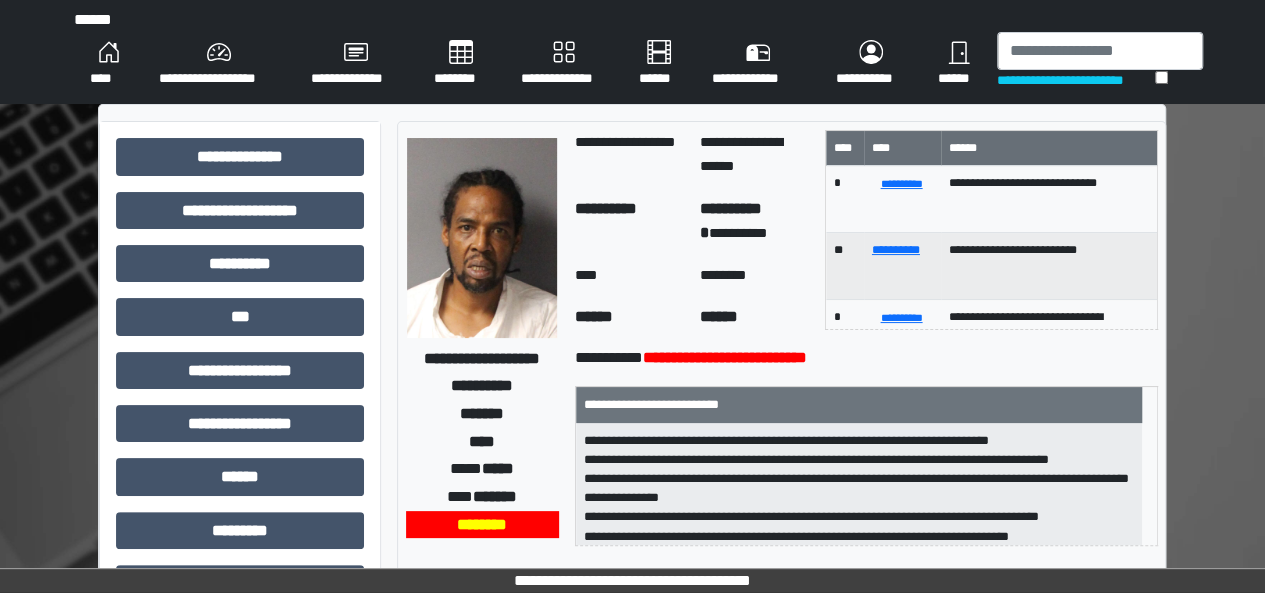 click on "****" at bounding box center (108, 64) 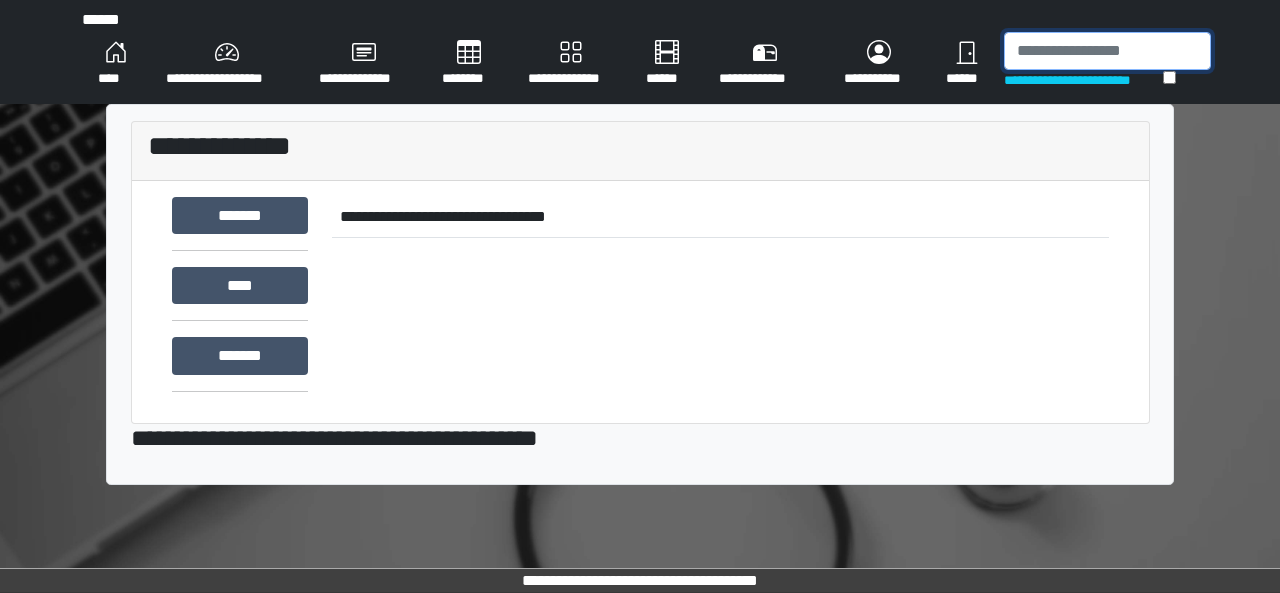 click at bounding box center (1107, 51) 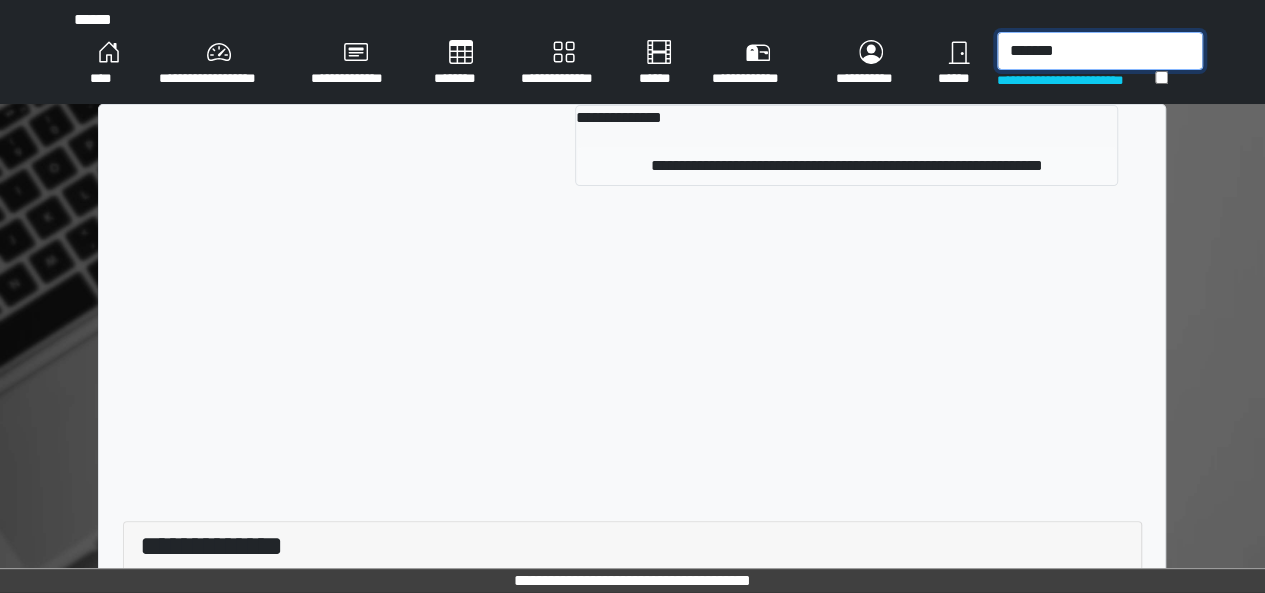 type on "*******" 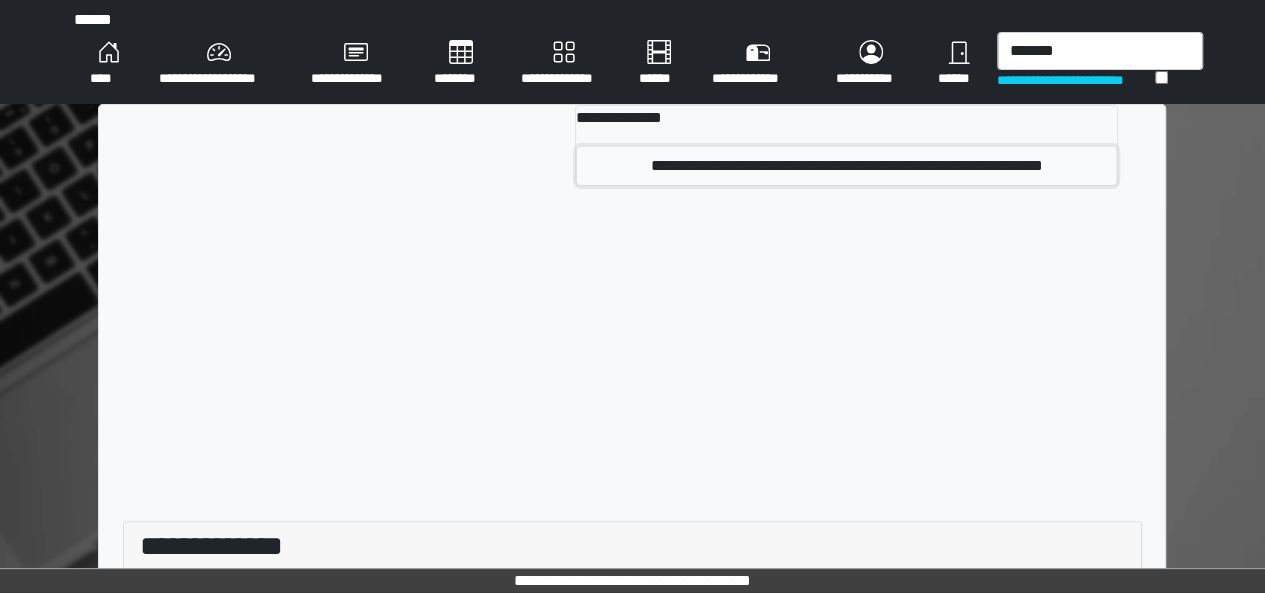 click on "**********" at bounding box center (846, 166) 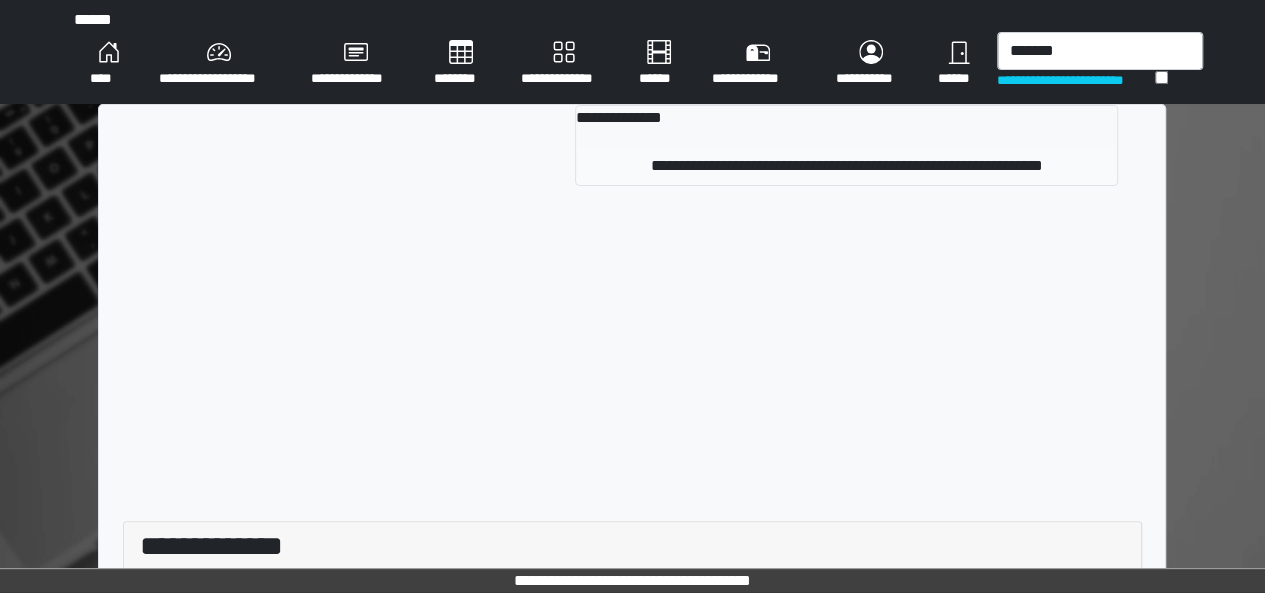 type 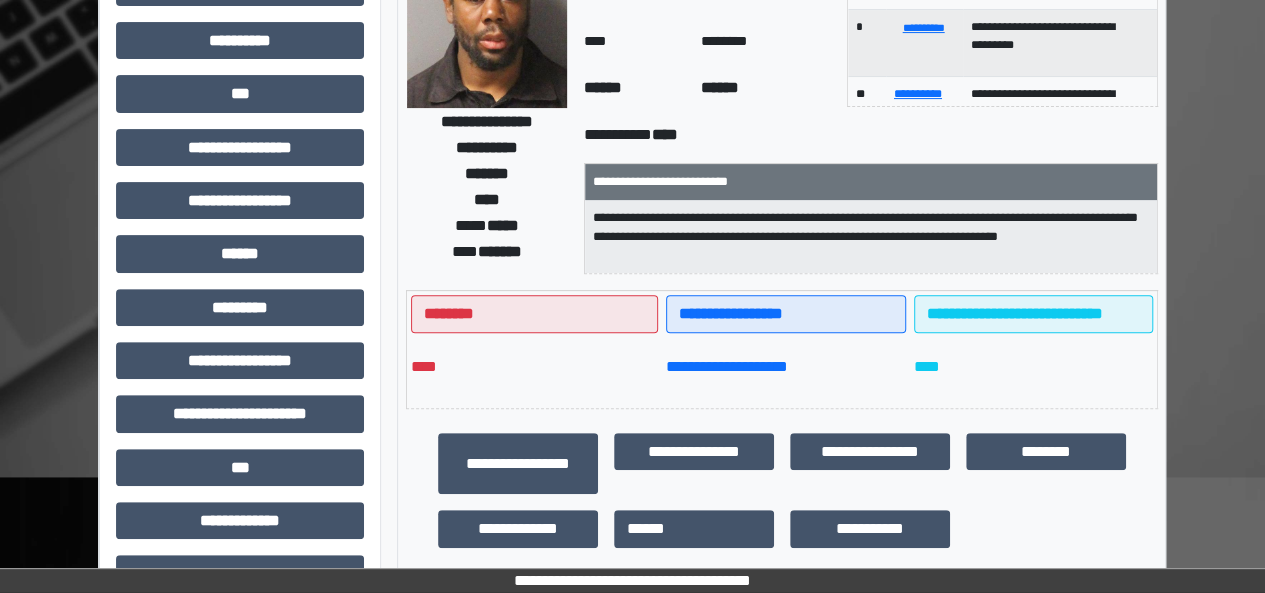 scroll, scrollTop: 222, scrollLeft: 0, axis: vertical 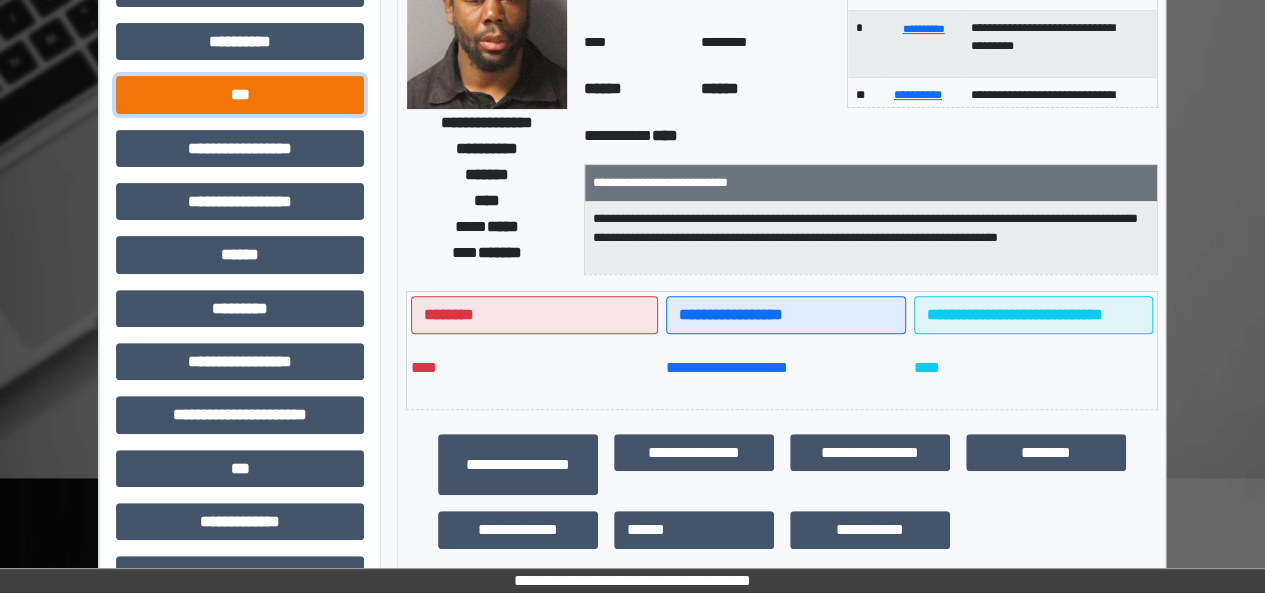 click on "***" at bounding box center [240, 94] 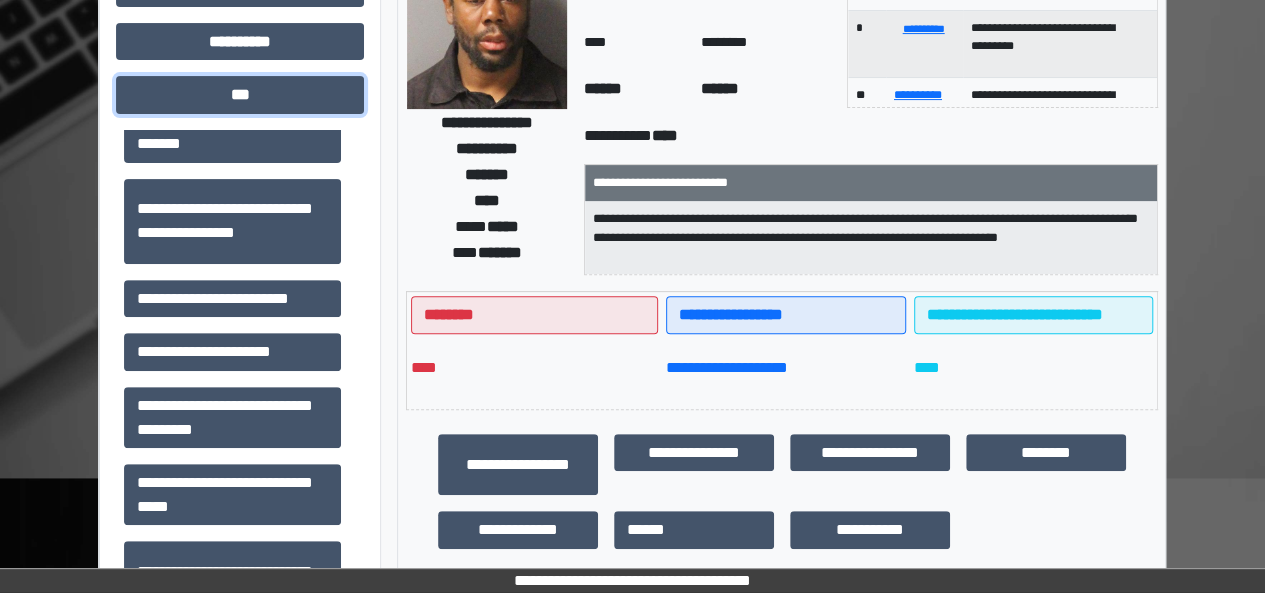scroll, scrollTop: 194, scrollLeft: 0, axis: vertical 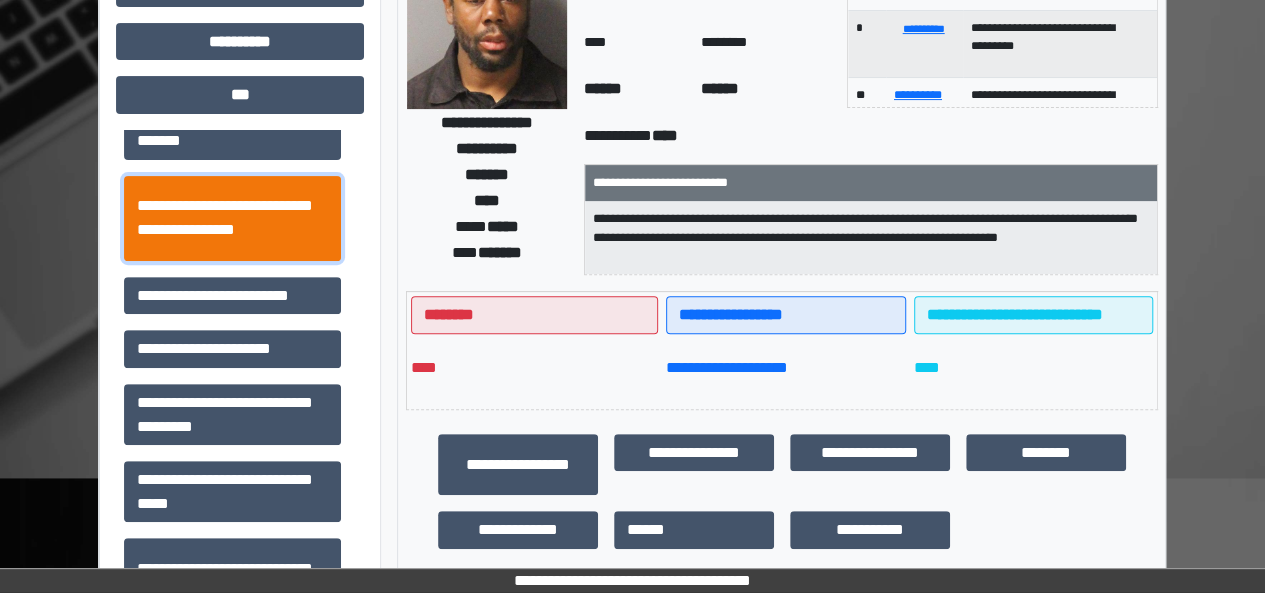 click on "**********" at bounding box center (232, 218) 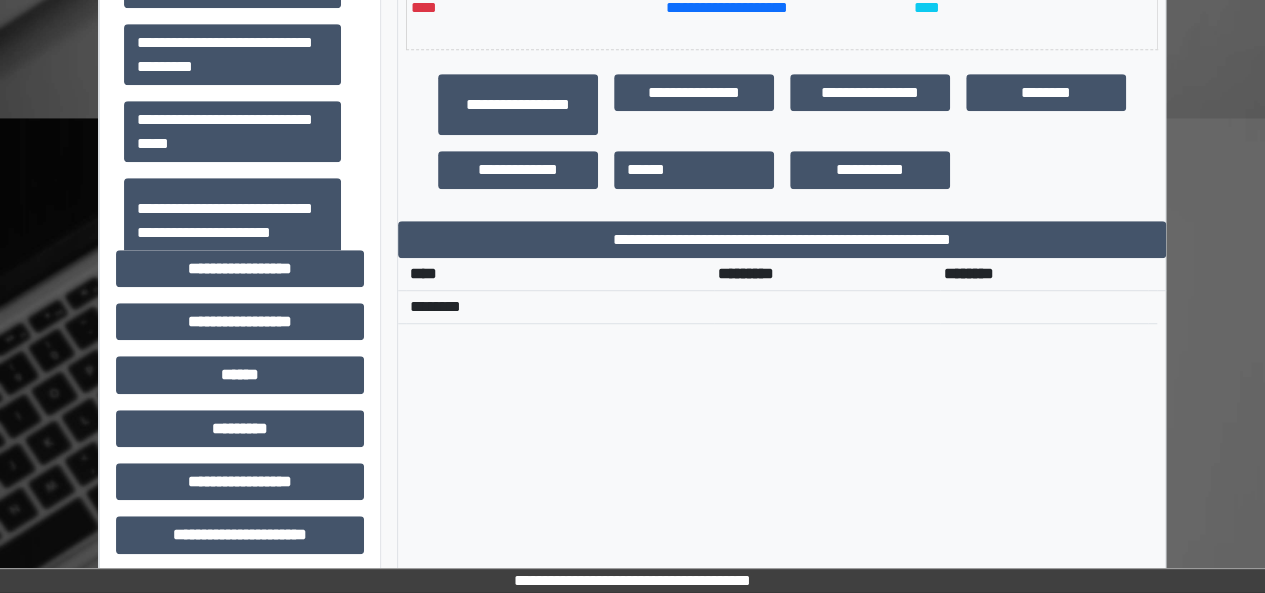 scroll, scrollTop: 593, scrollLeft: 0, axis: vertical 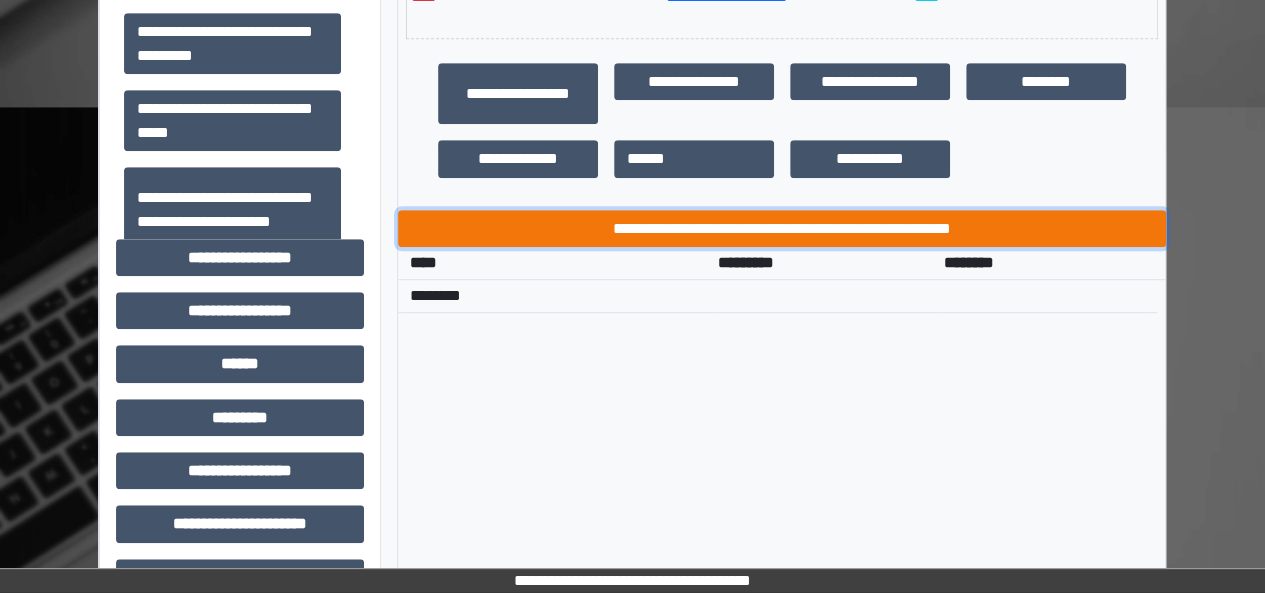 click on "**********" at bounding box center [782, 228] 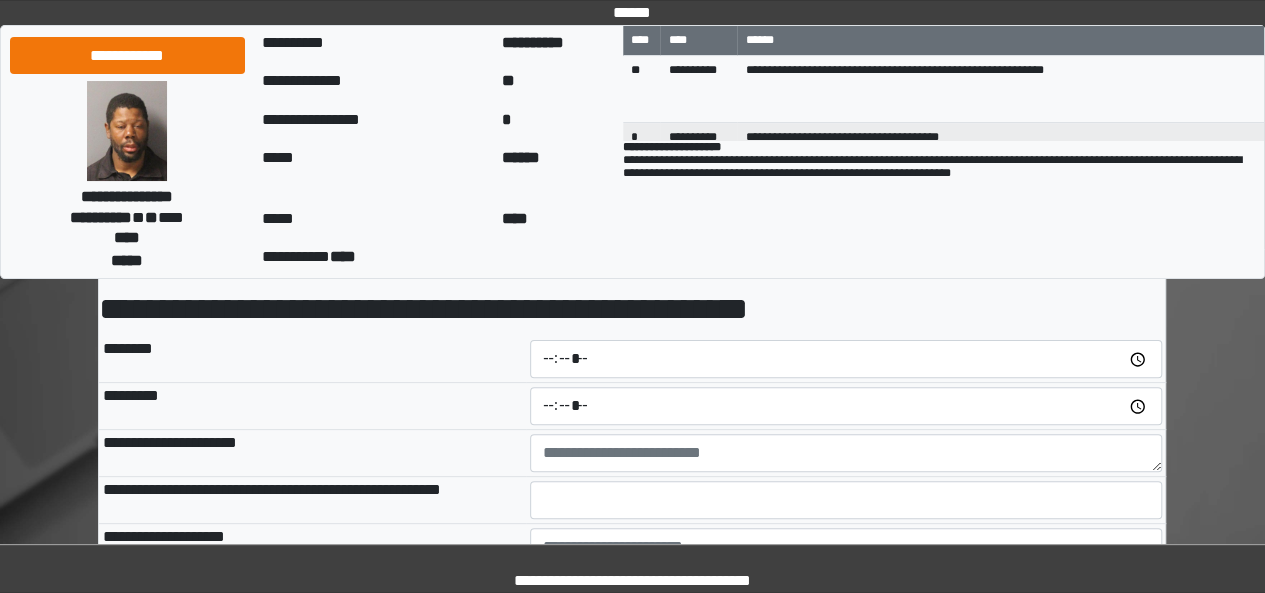 scroll, scrollTop: 104, scrollLeft: 0, axis: vertical 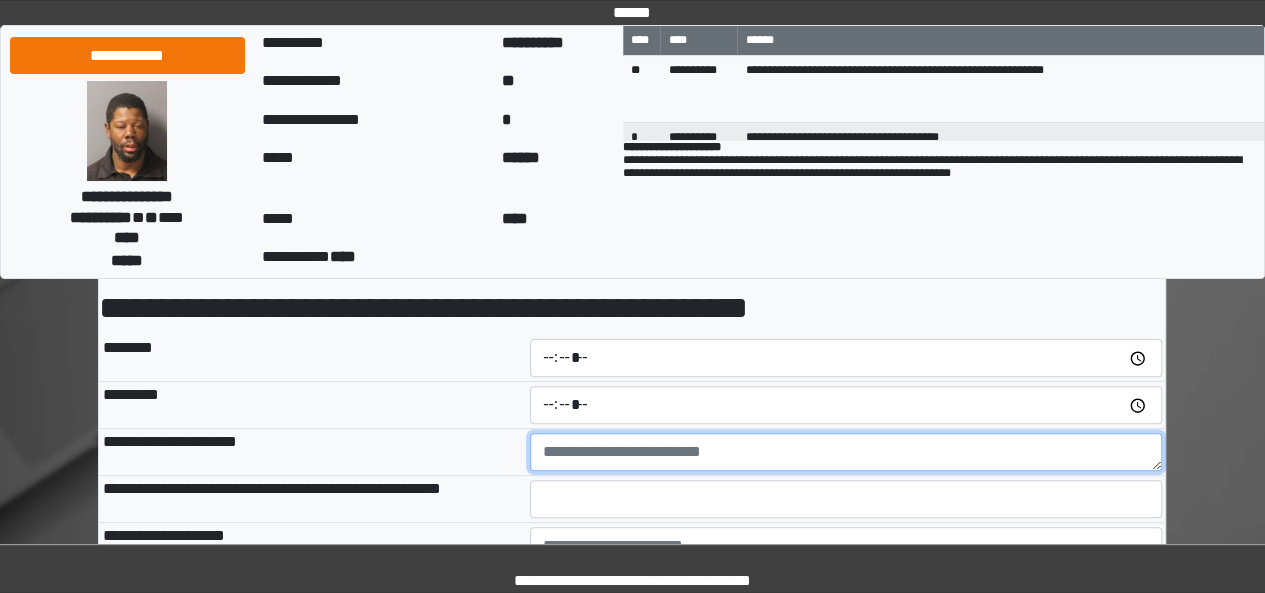 click at bounding box center (846, 452) 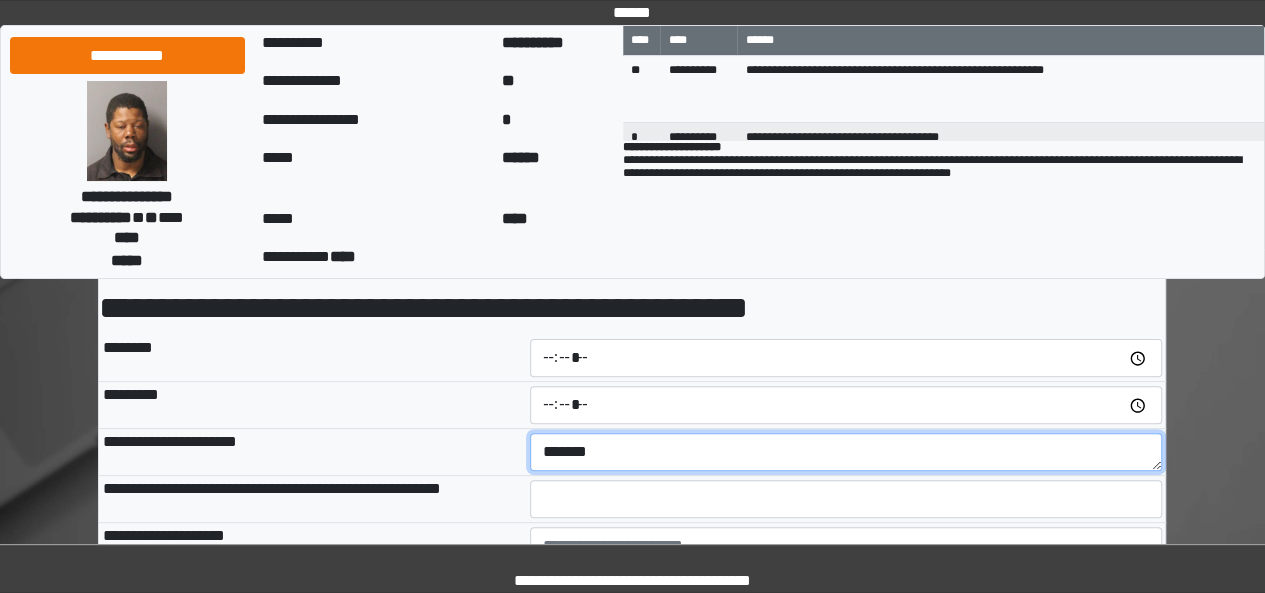 type on "*******" 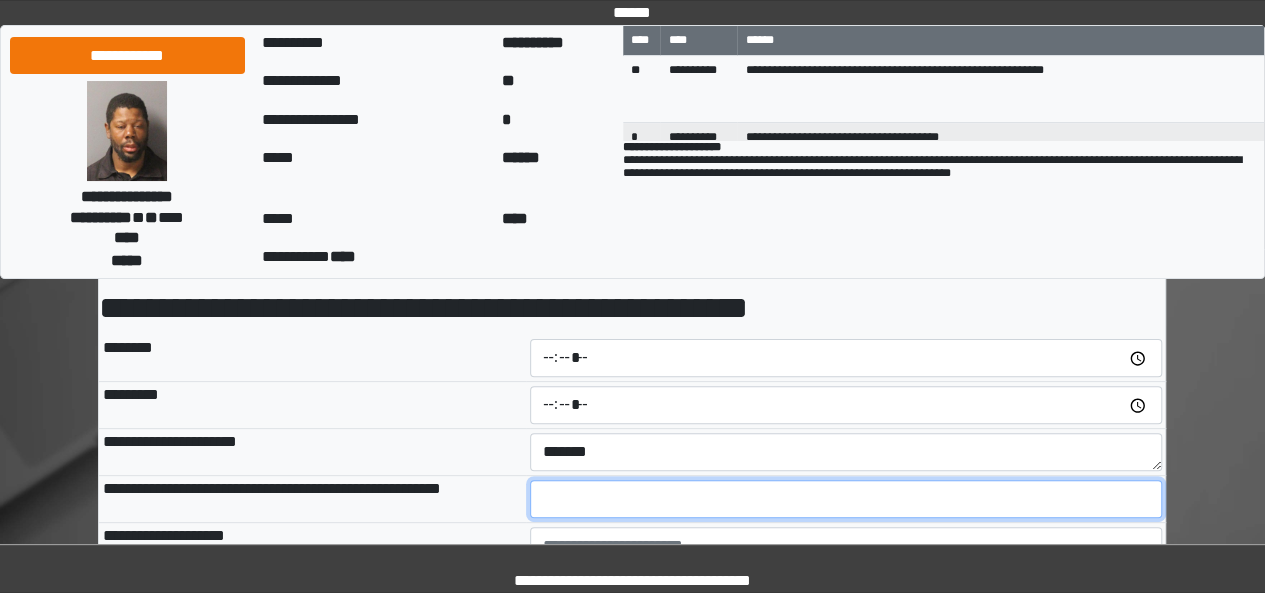 click at bounding box center [846, 499] 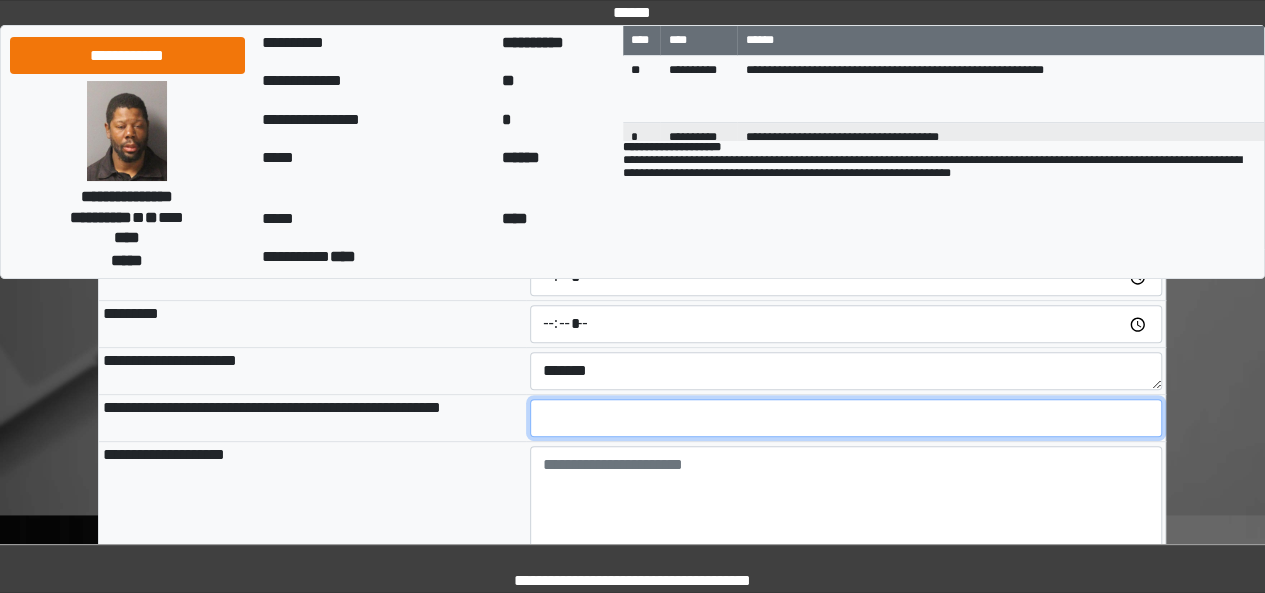 scroll, scrollTop: 200, scrollLeft: 0, axis: vertical 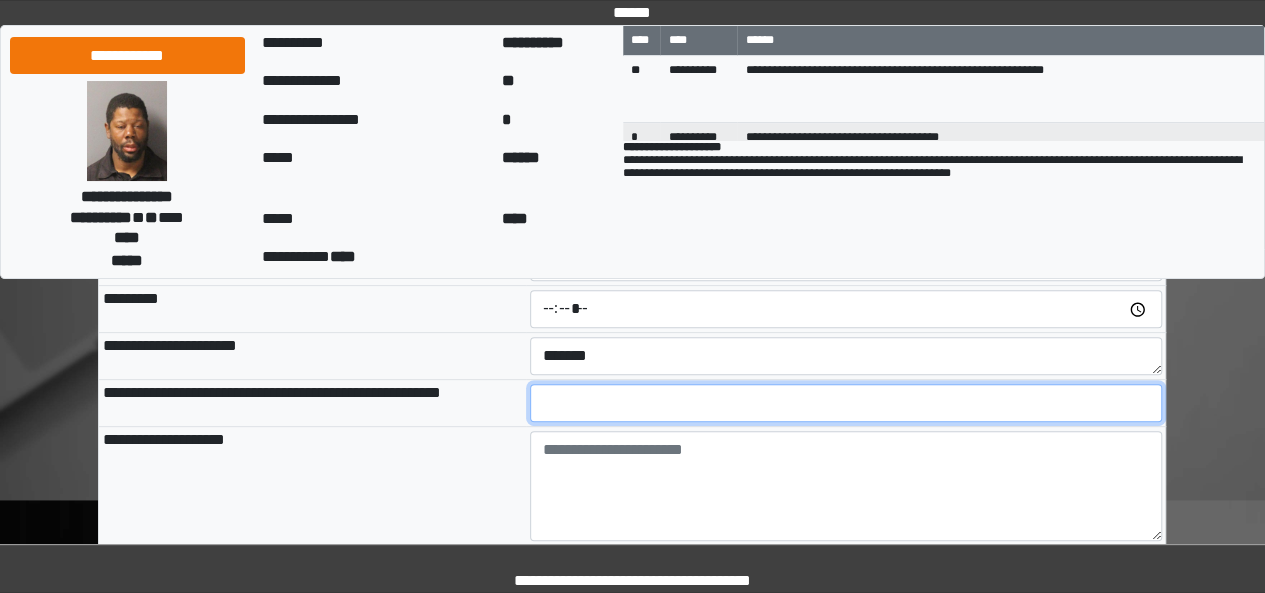 type on "**" 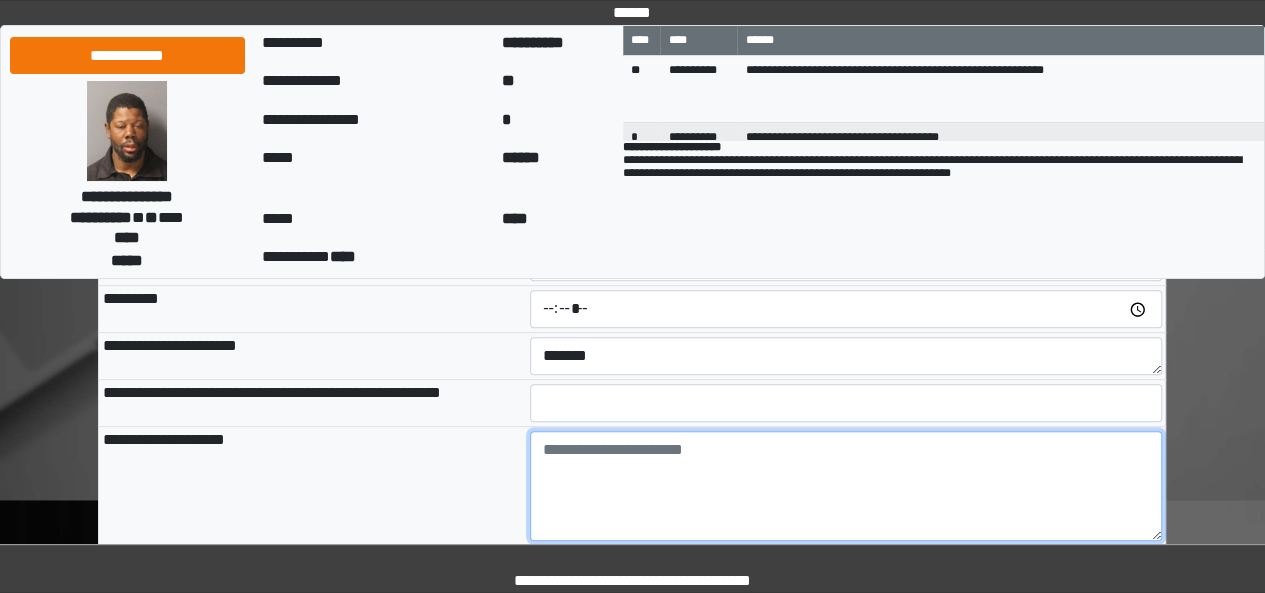 click at bounding box center [846, 486] 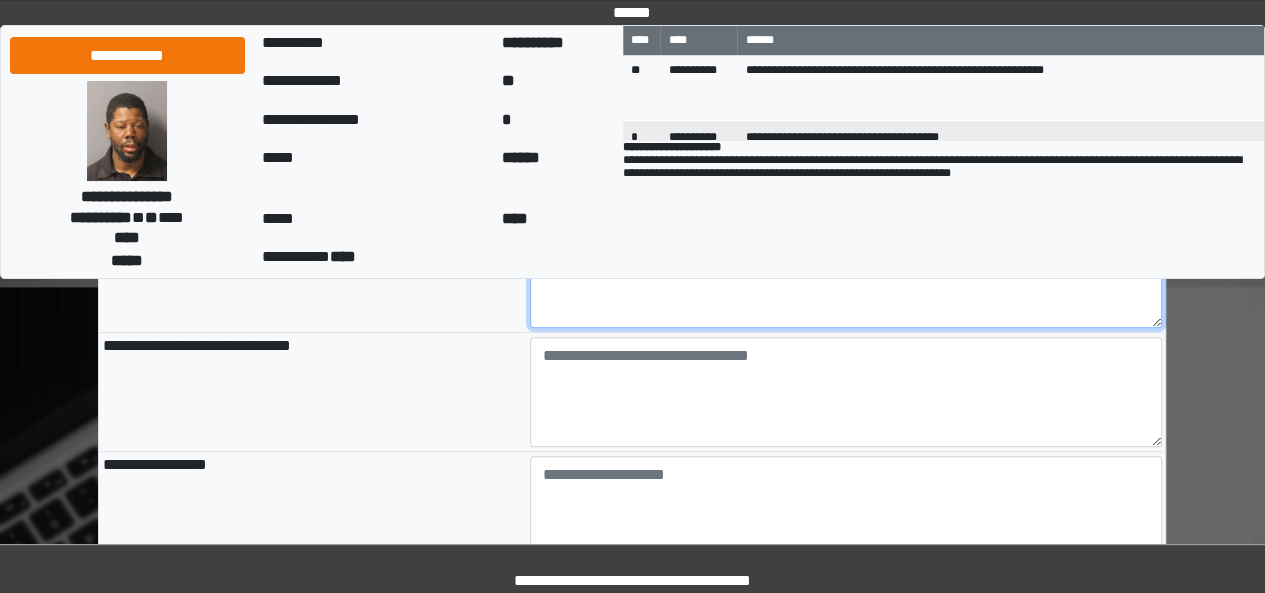 scroll, scrollTop: 414, scrollLeft: 0, axis: vertical 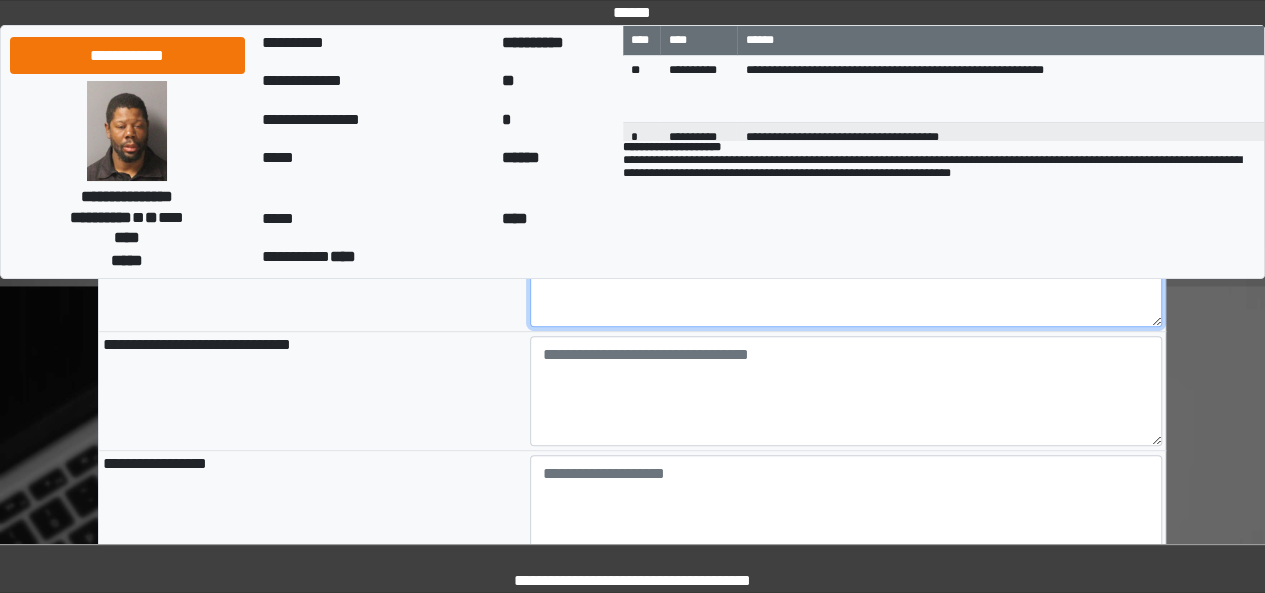 type on "**********" 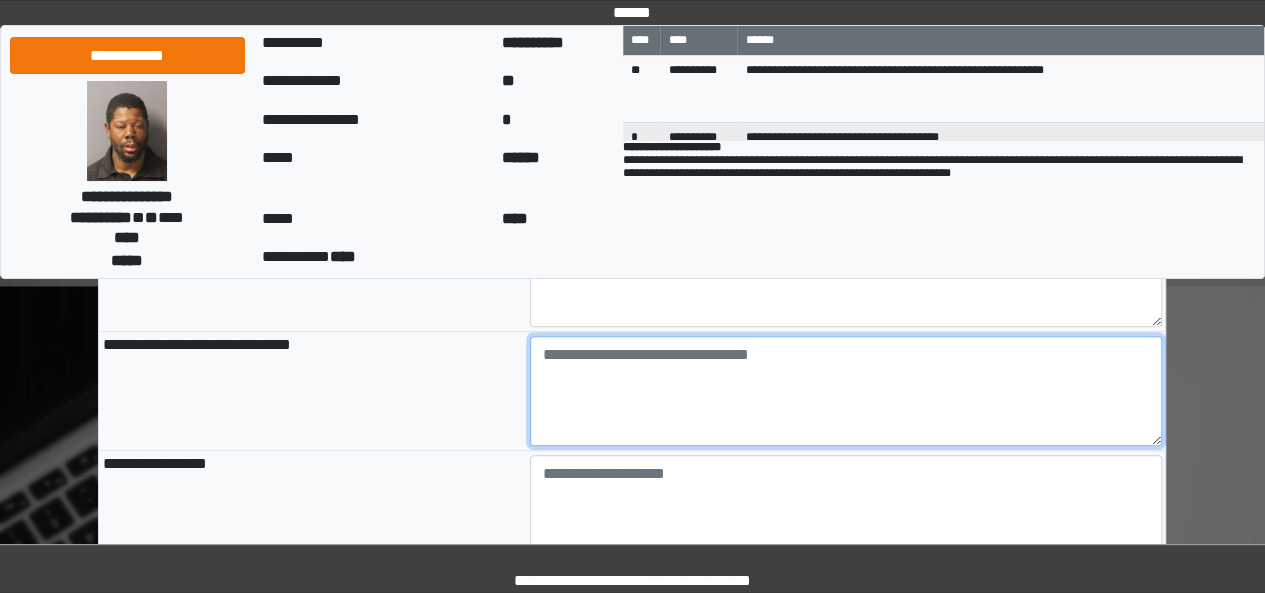 click at bounding box center [846, 391] 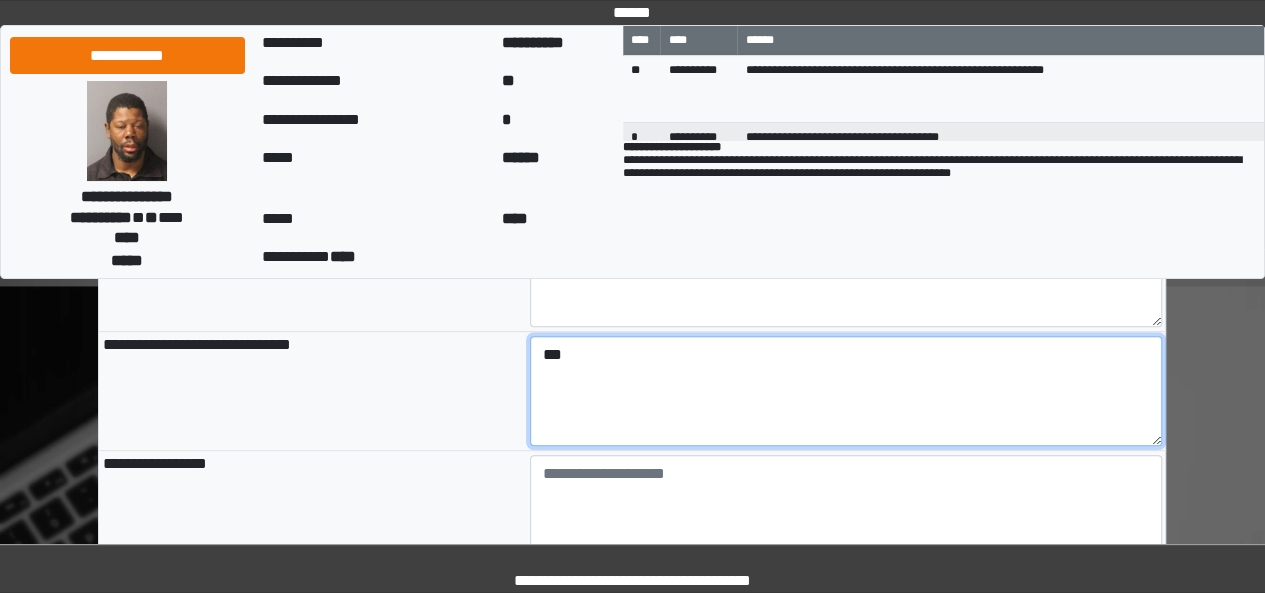 type on "***" 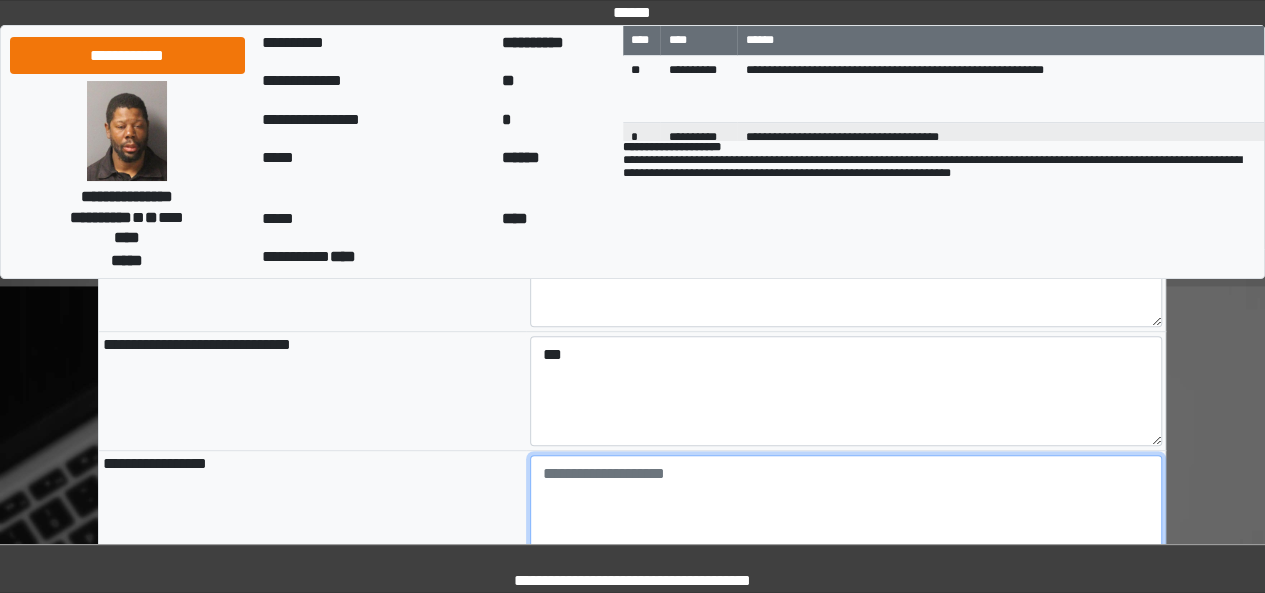 click at bounding box center (846, 510) 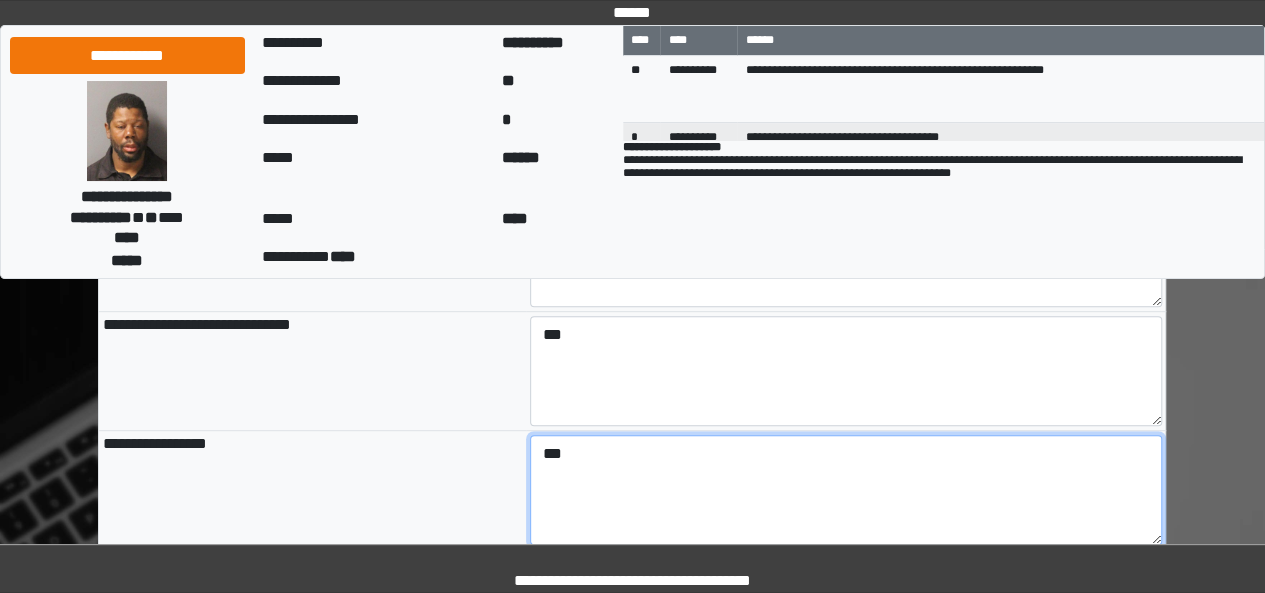 scroll, scrollTop: 637, scrollLeft: 0, axis: vertical 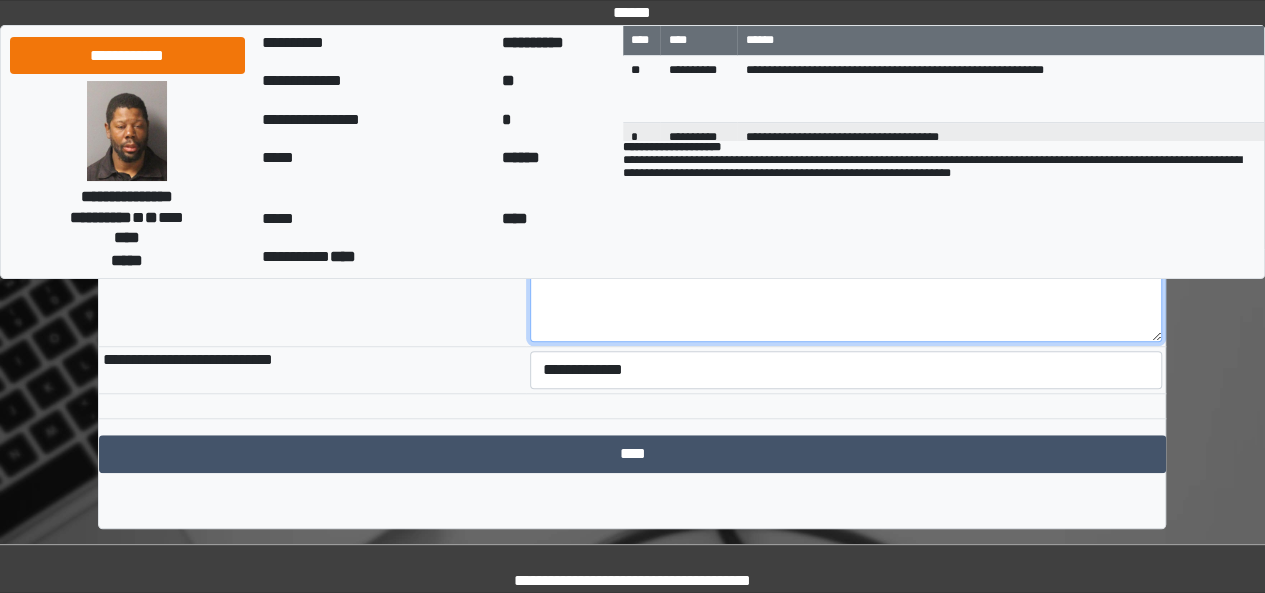 type on "***" 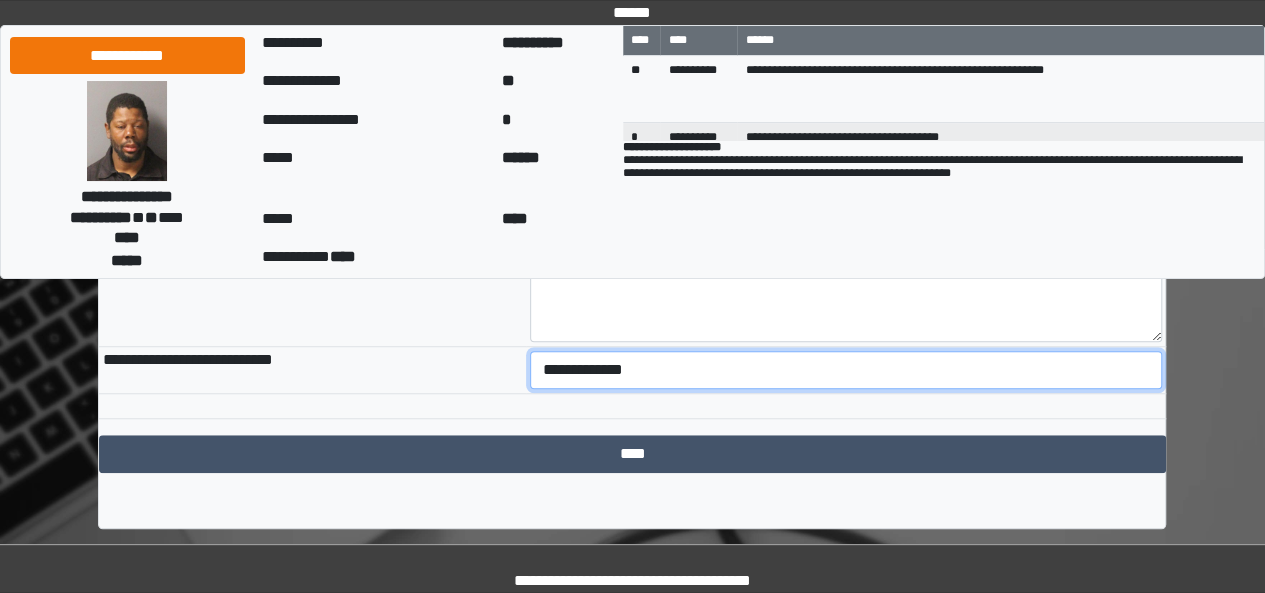 click on "**********" at bounding box center (846, 370) 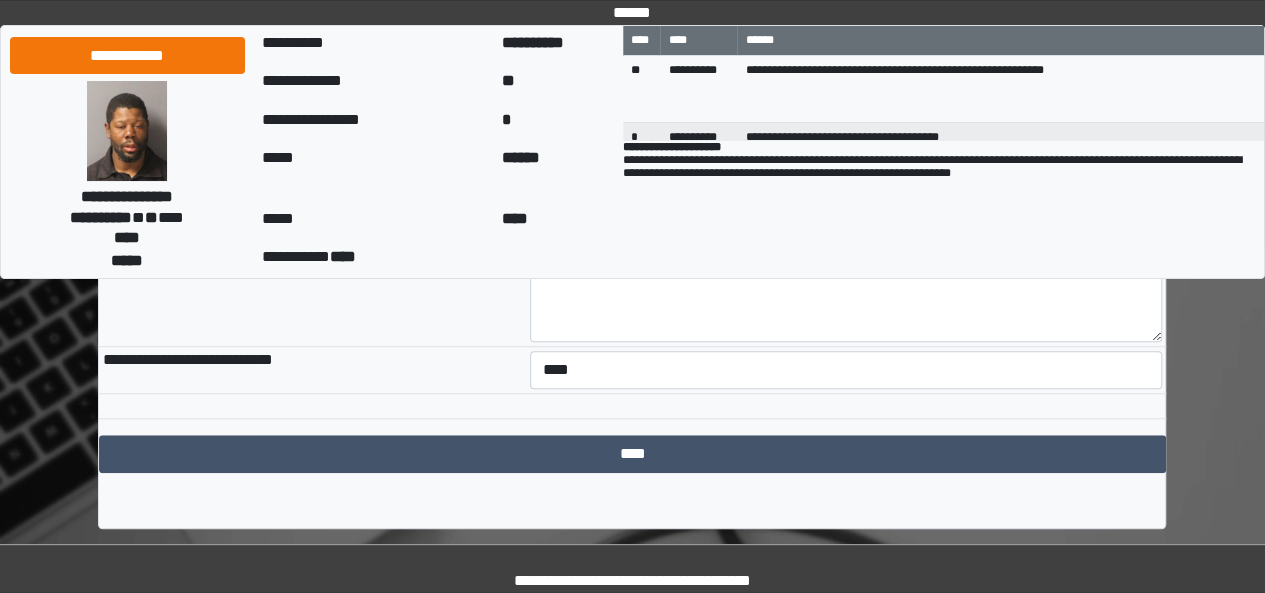 click on "**********" at bounding box center [632, 133] 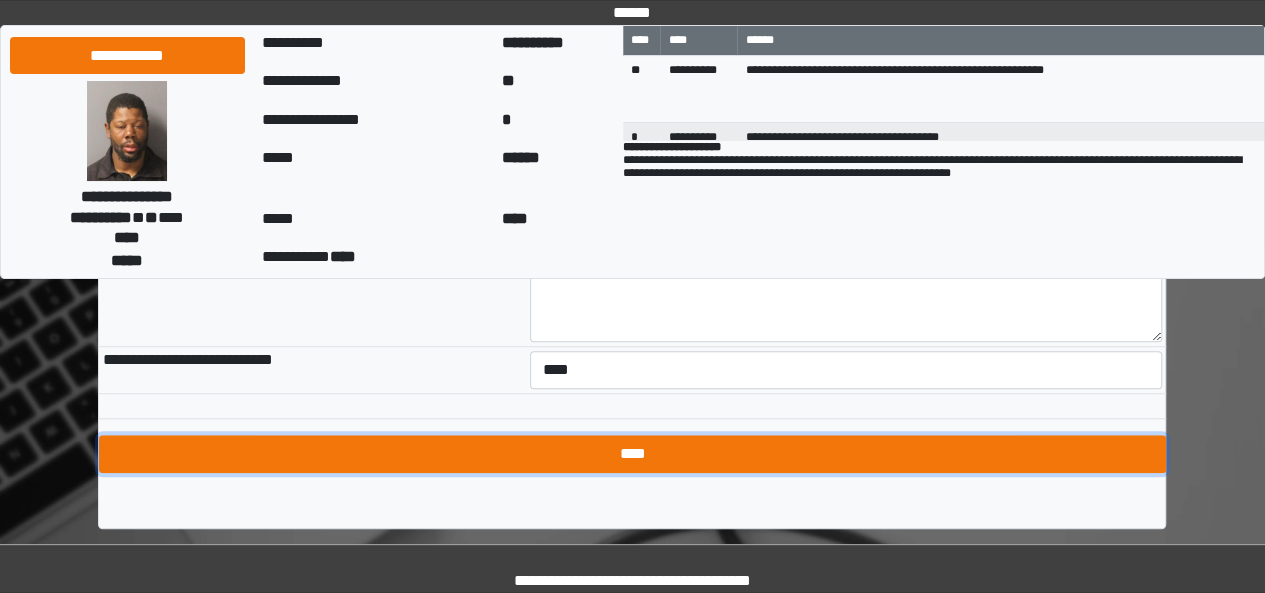 click on "****" at bounding box center (632, 454) 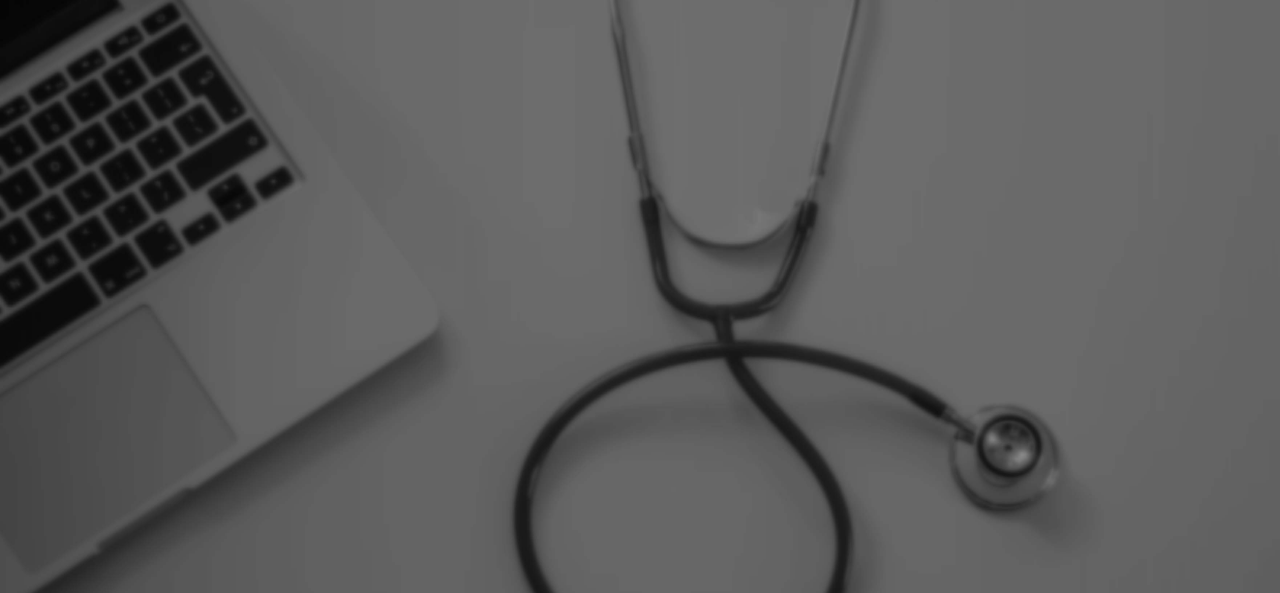 scroll, scrollTop: 0, scrollLeft: 0, axis: both 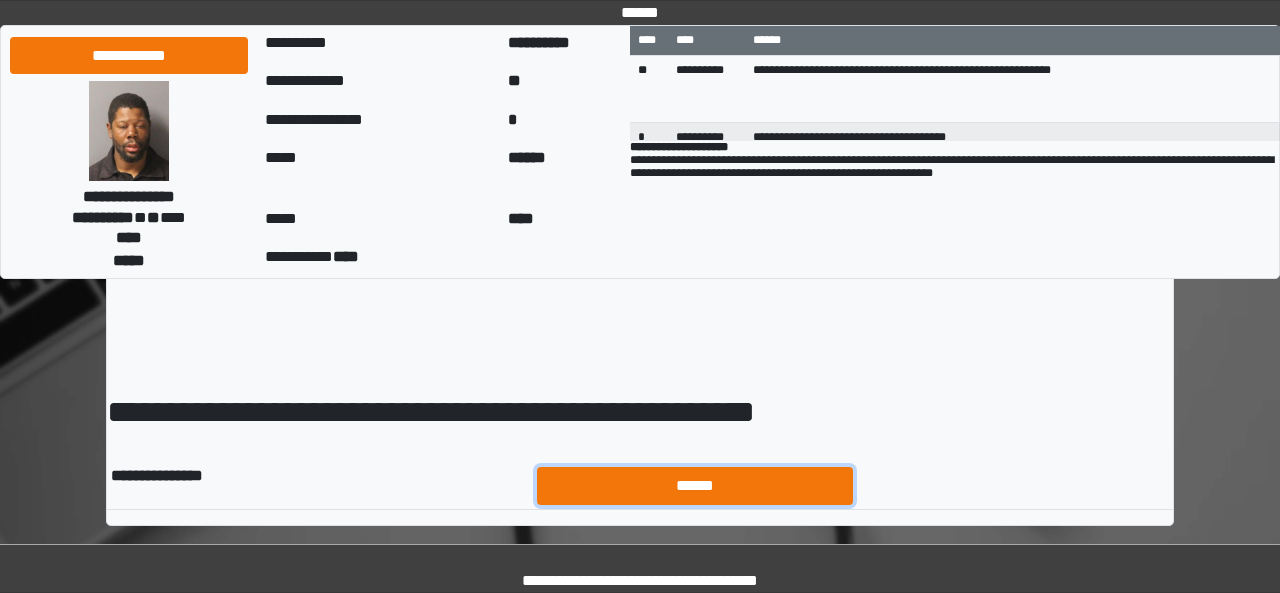 click on "******" at bounding box center [695, 485] 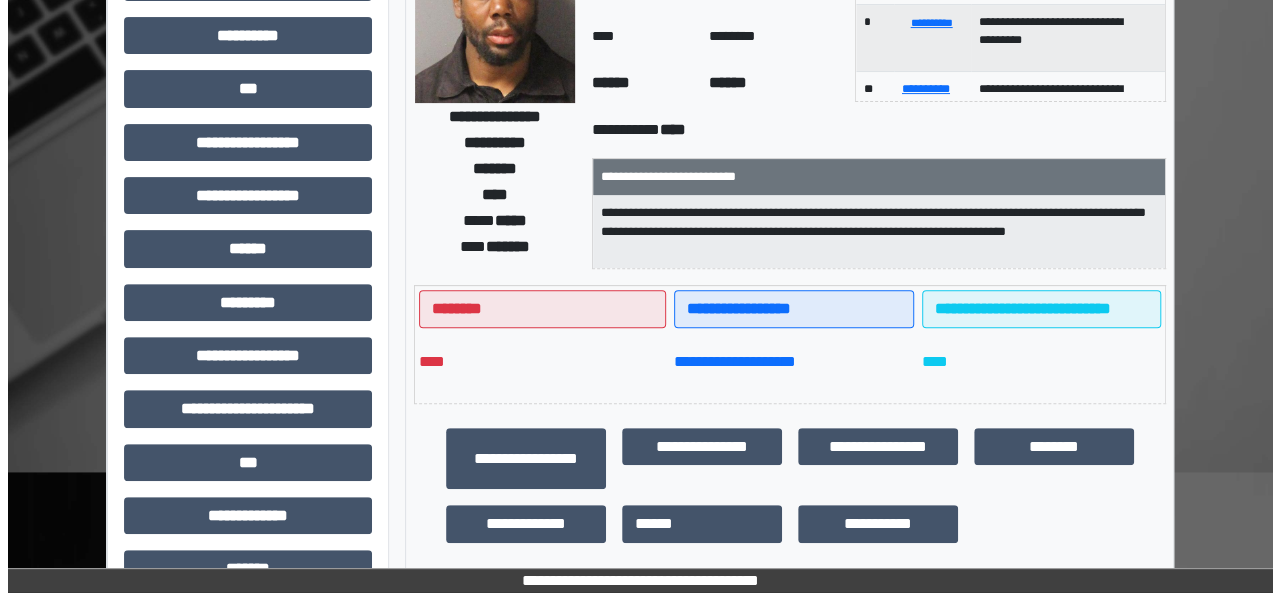 scroll, scrollTop: 0, scrollLeft: 0, axis: both 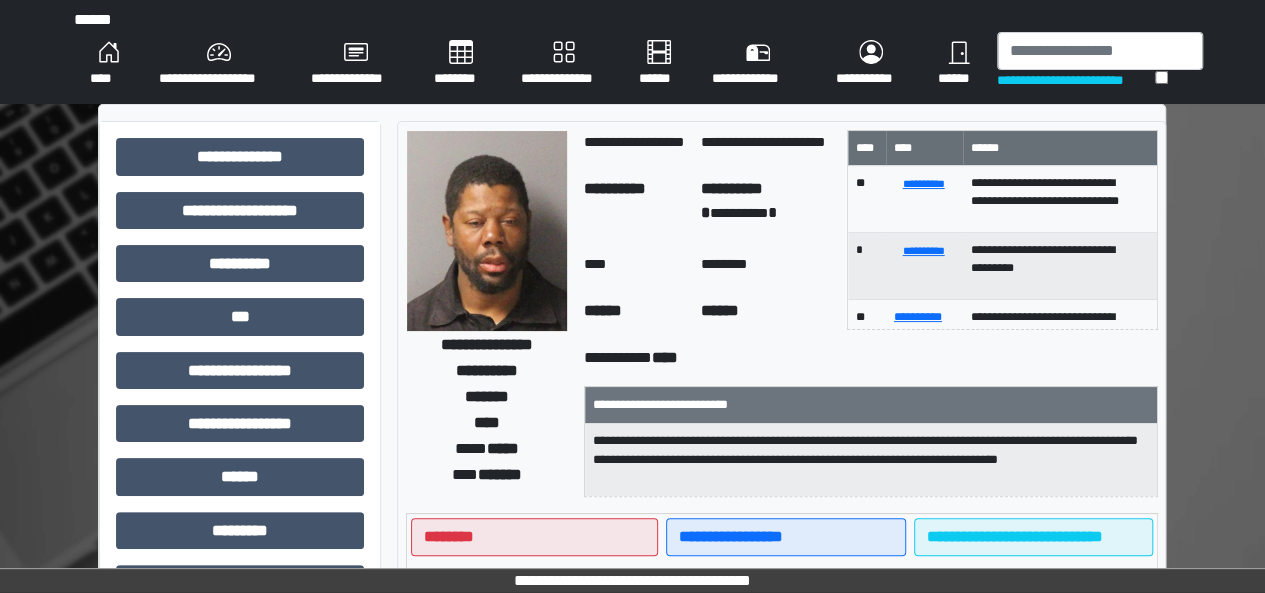 click on "****" at bounding box center [108, 64] 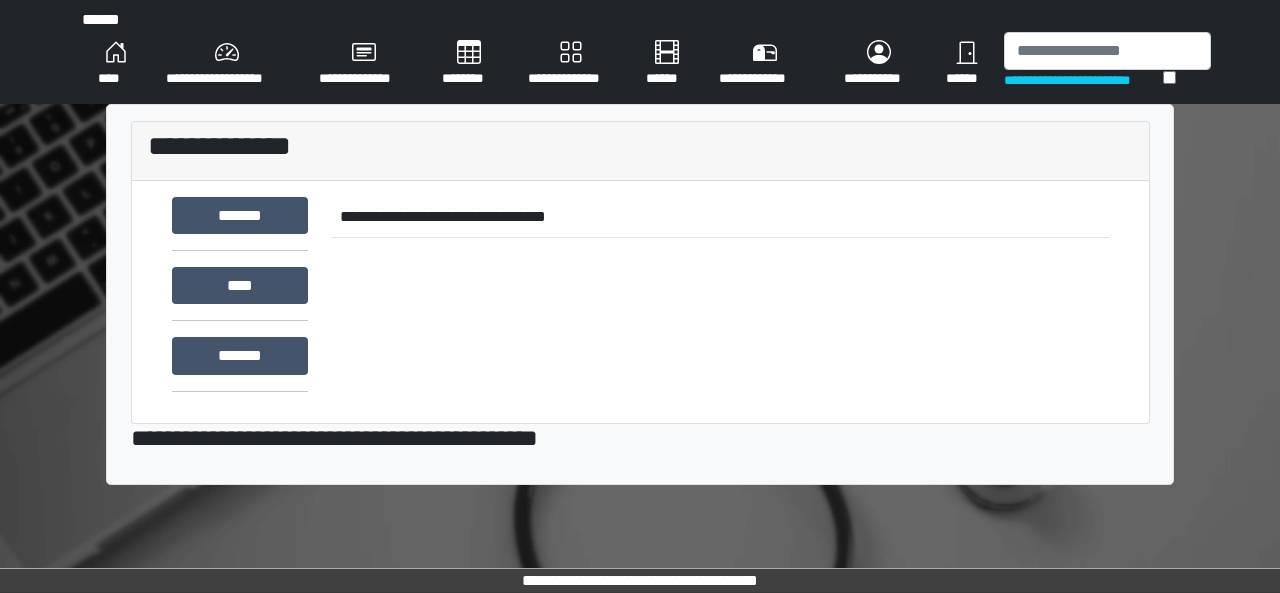 click on "******" at bounding box center [967, 64] 